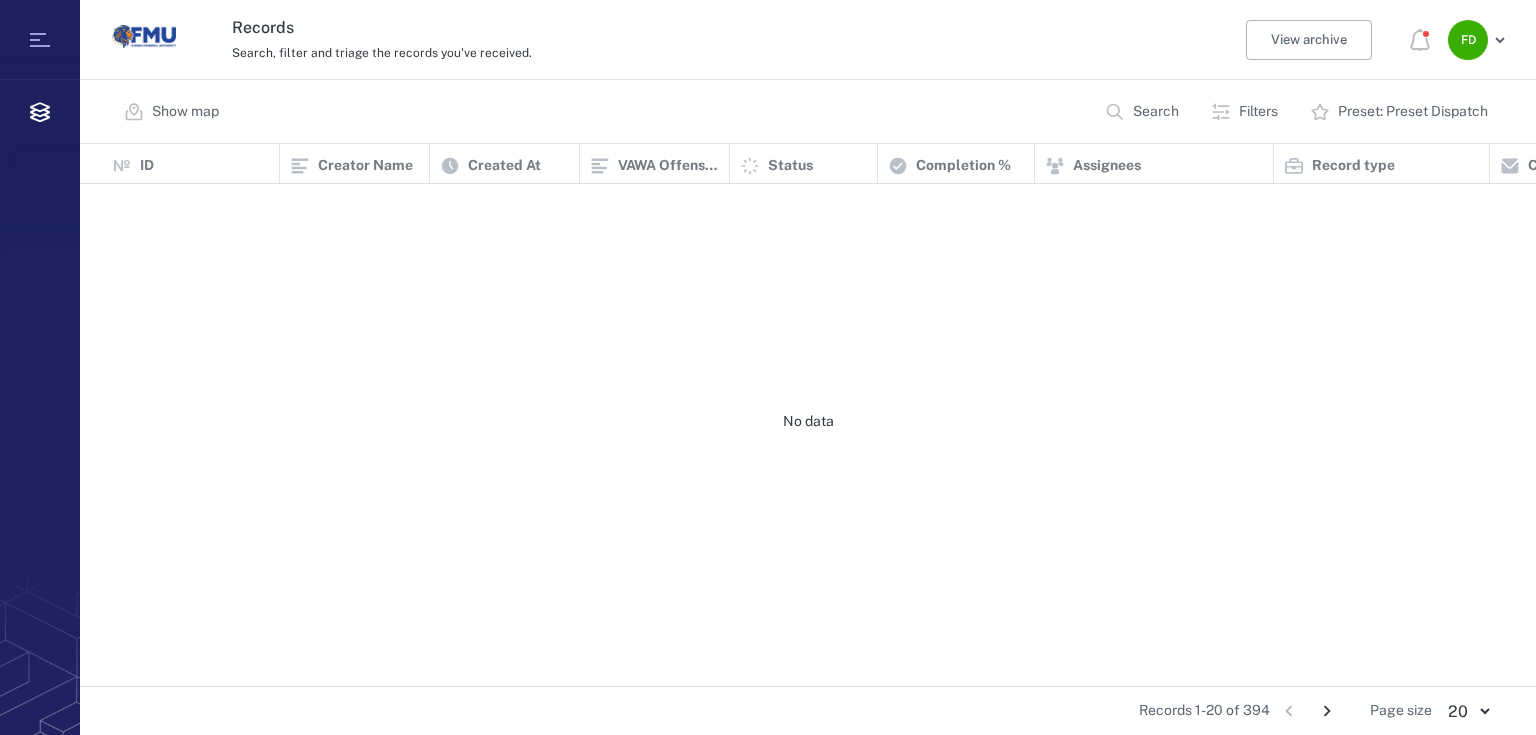 scroll, scrollTop: 0, scrollLeft: 0, axis: both 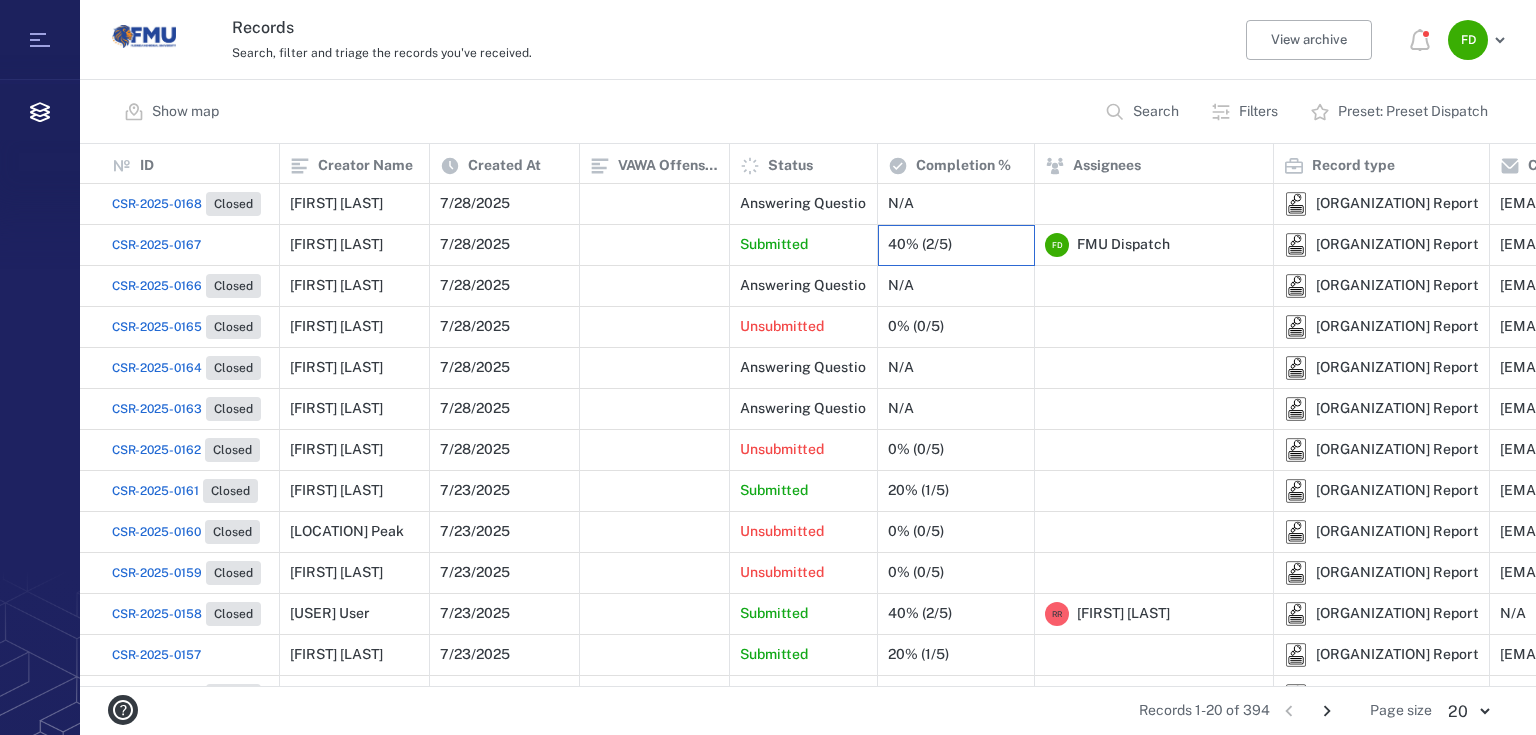 click on "40% (2/5)" at bounding box center (920, 244) 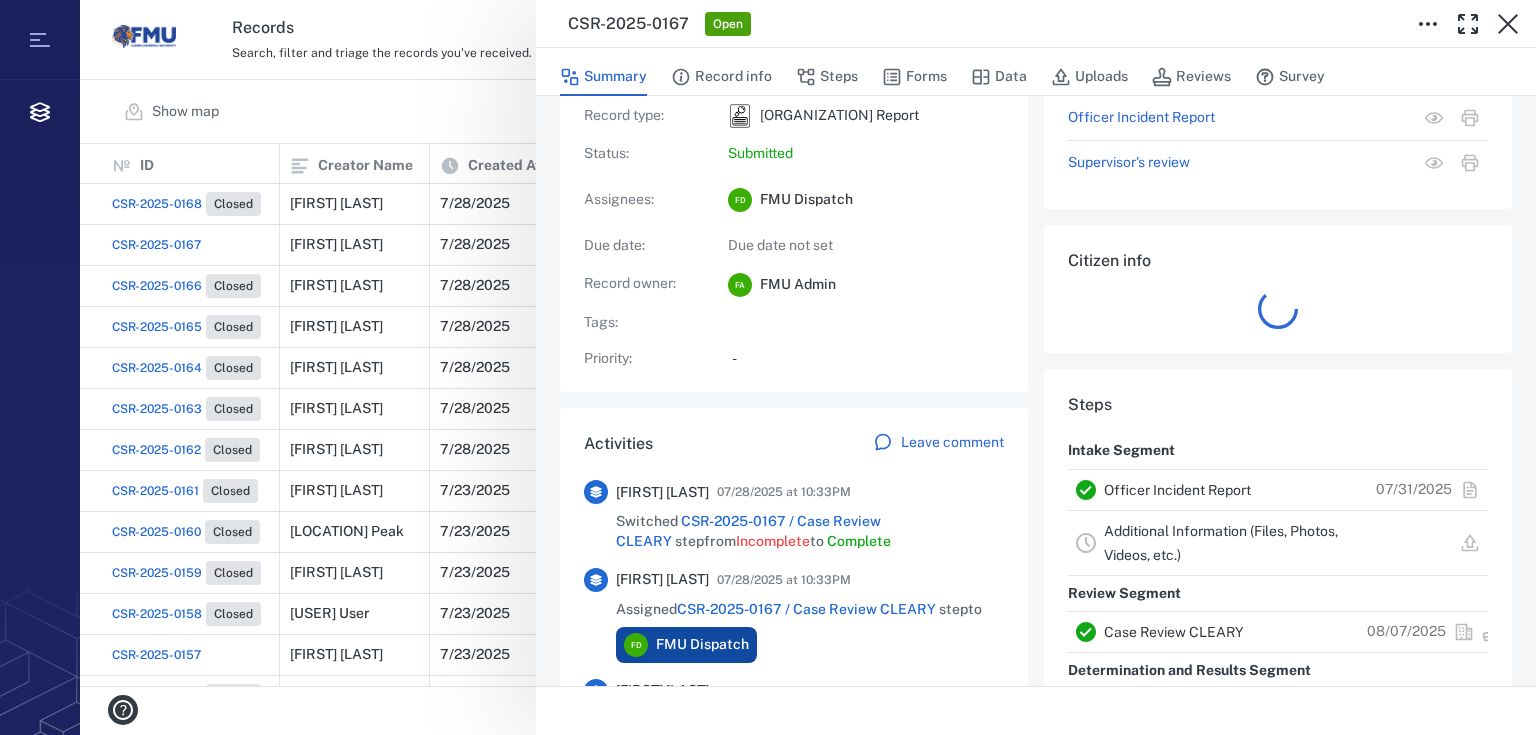 scroll, scrollTop: 160, scrollLeft: 0, axis: vertical 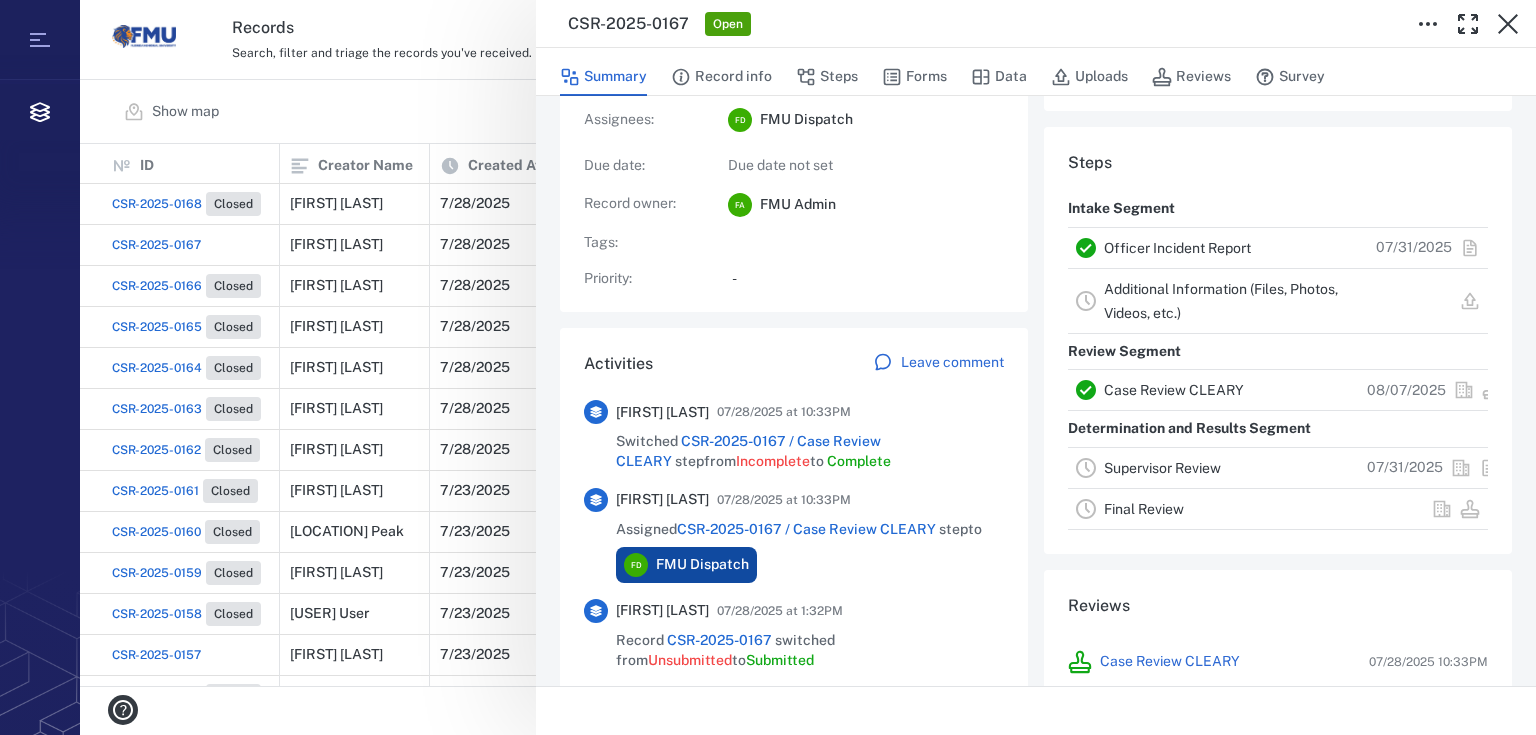 click on "Additional Information (Files, Photos, Videos, etc.)" at bounding box center [1221, 301] 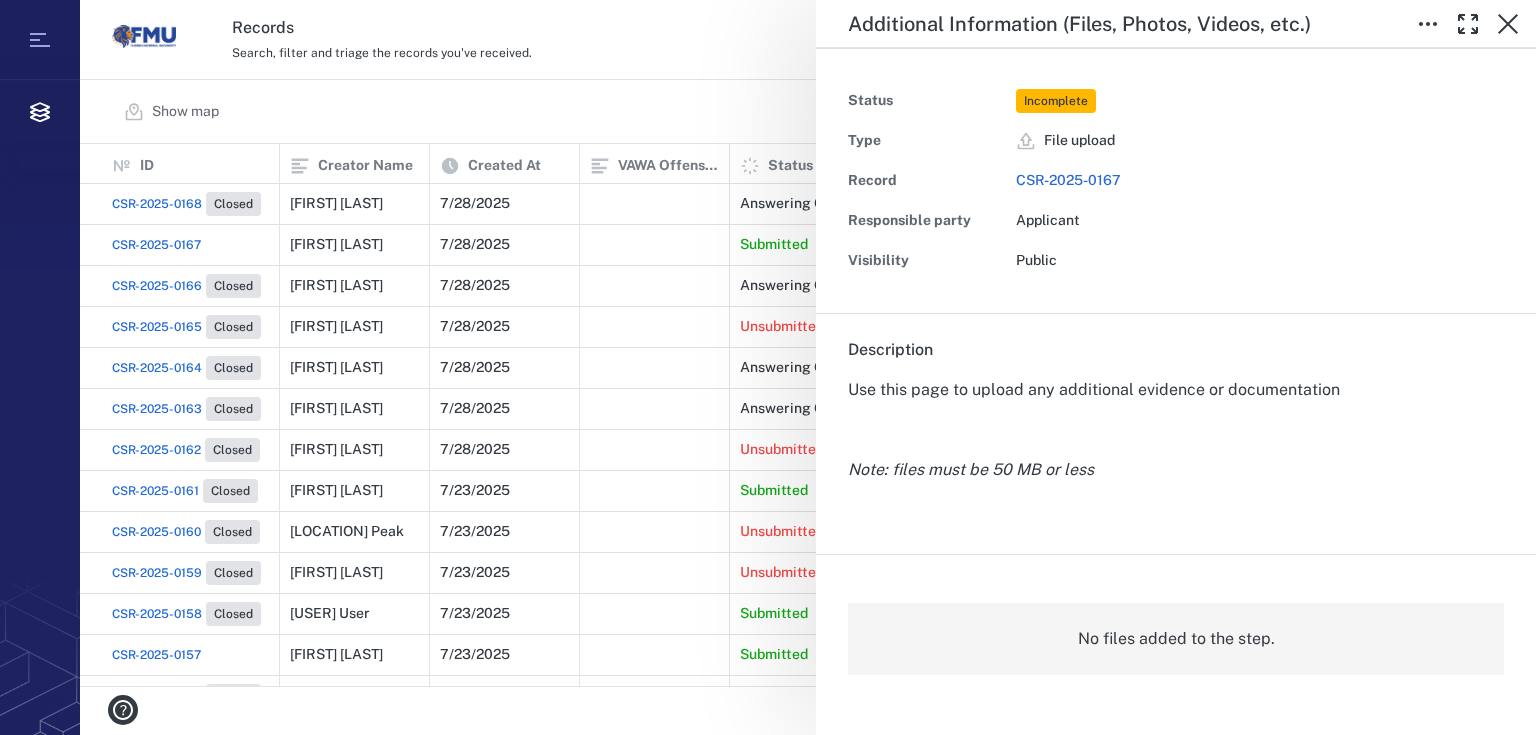 scroll, scrollTop: 0, scrollLeft: 0, axis: both 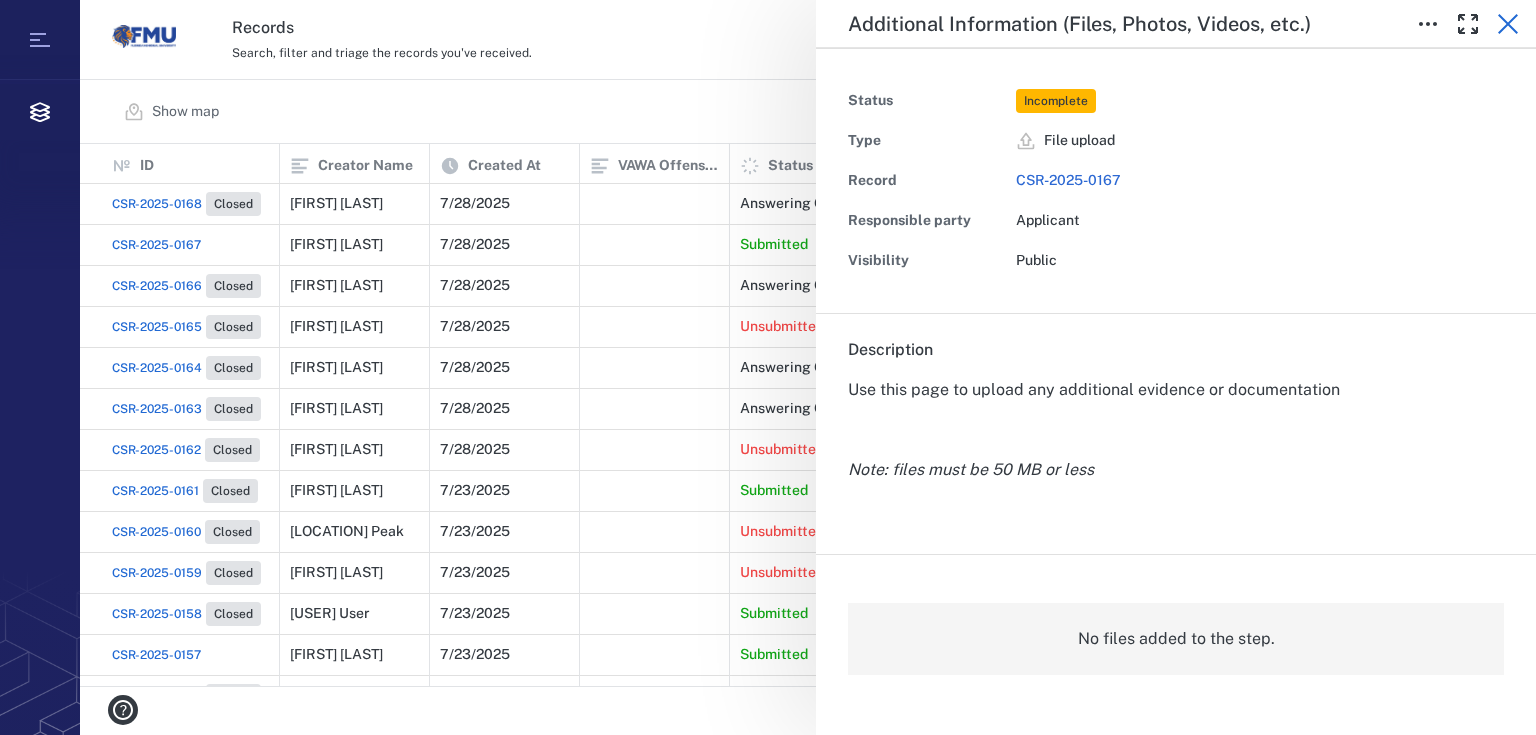 click 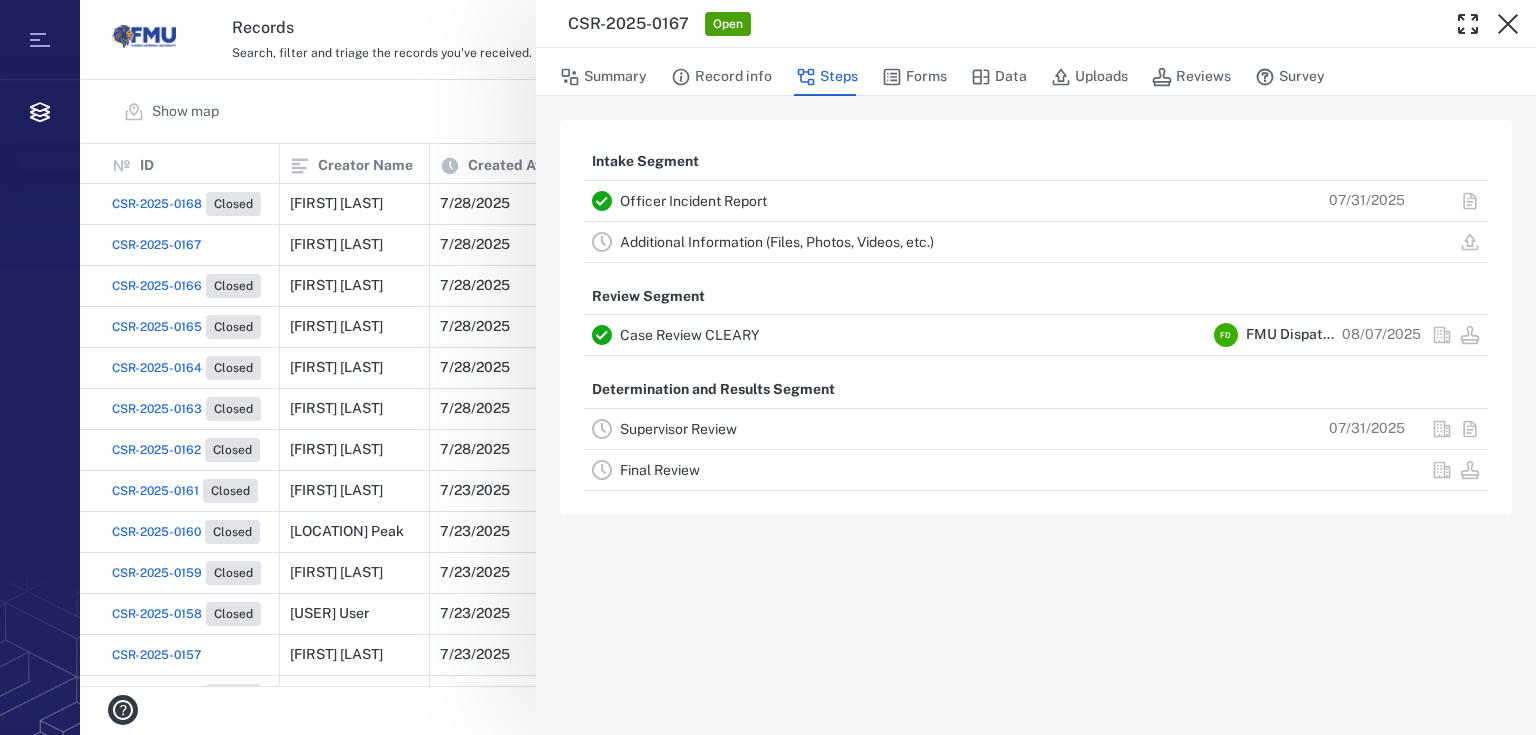 click on "Supervisor Review" at bounding box center (678, 429) 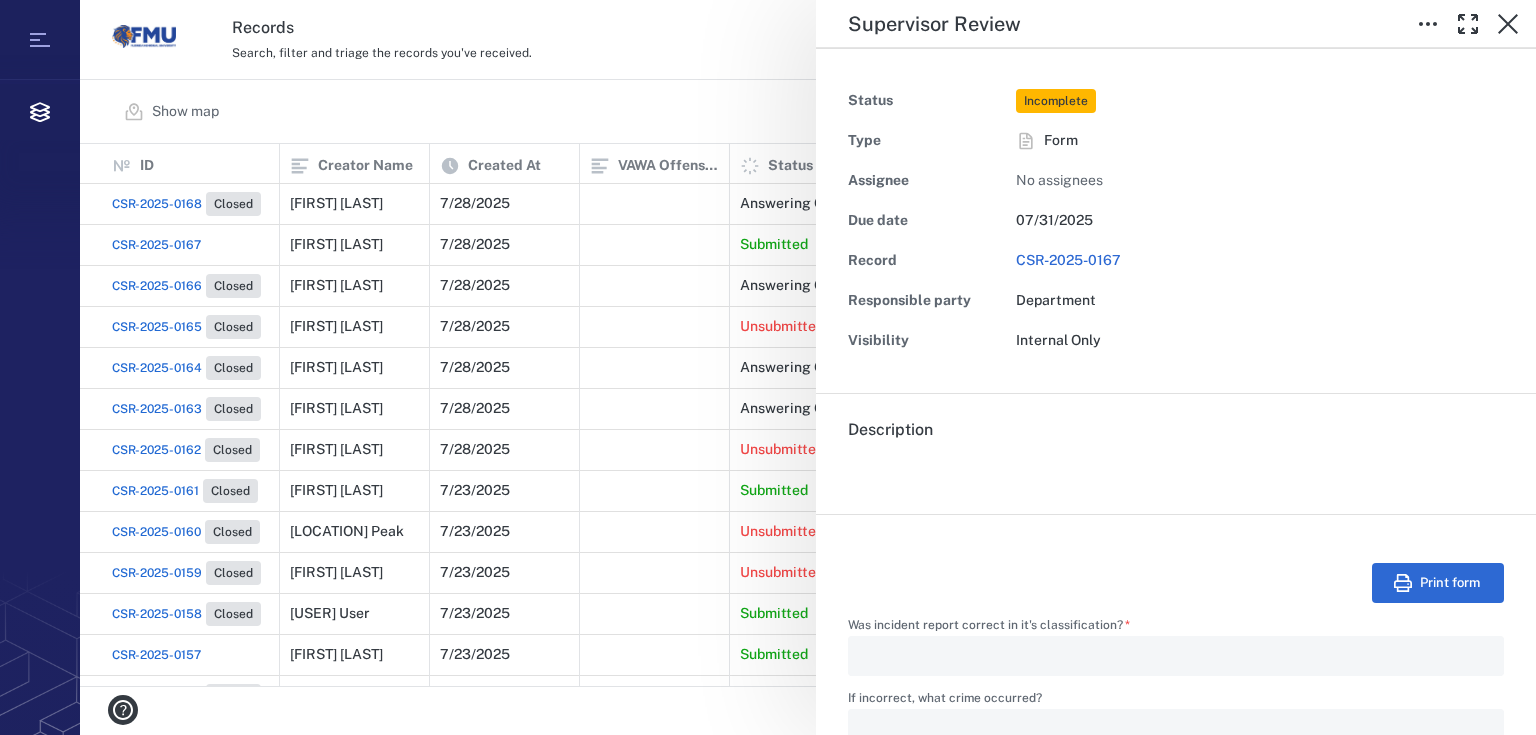 scroll, scrollTop: 0, scrollLeft: 0, axis: both 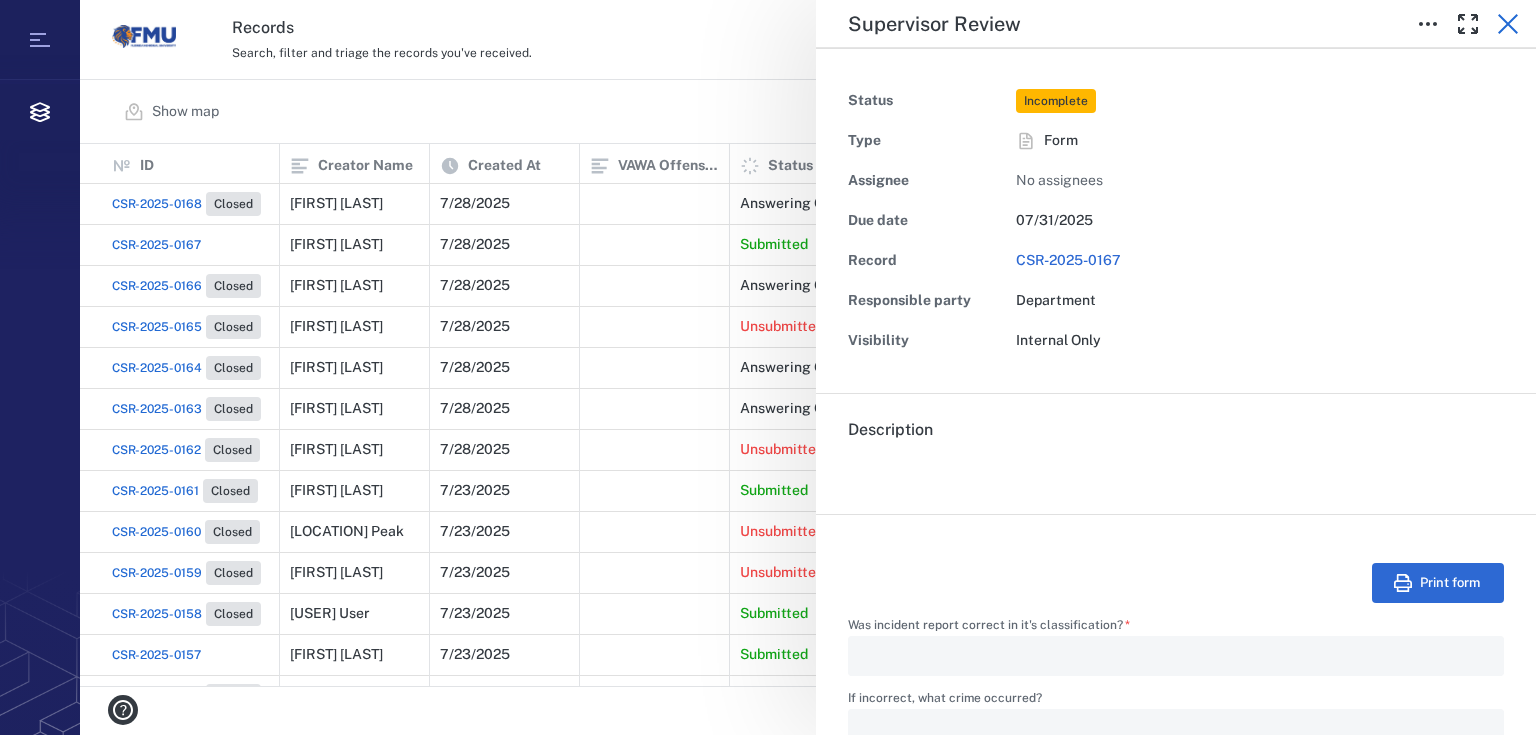 click 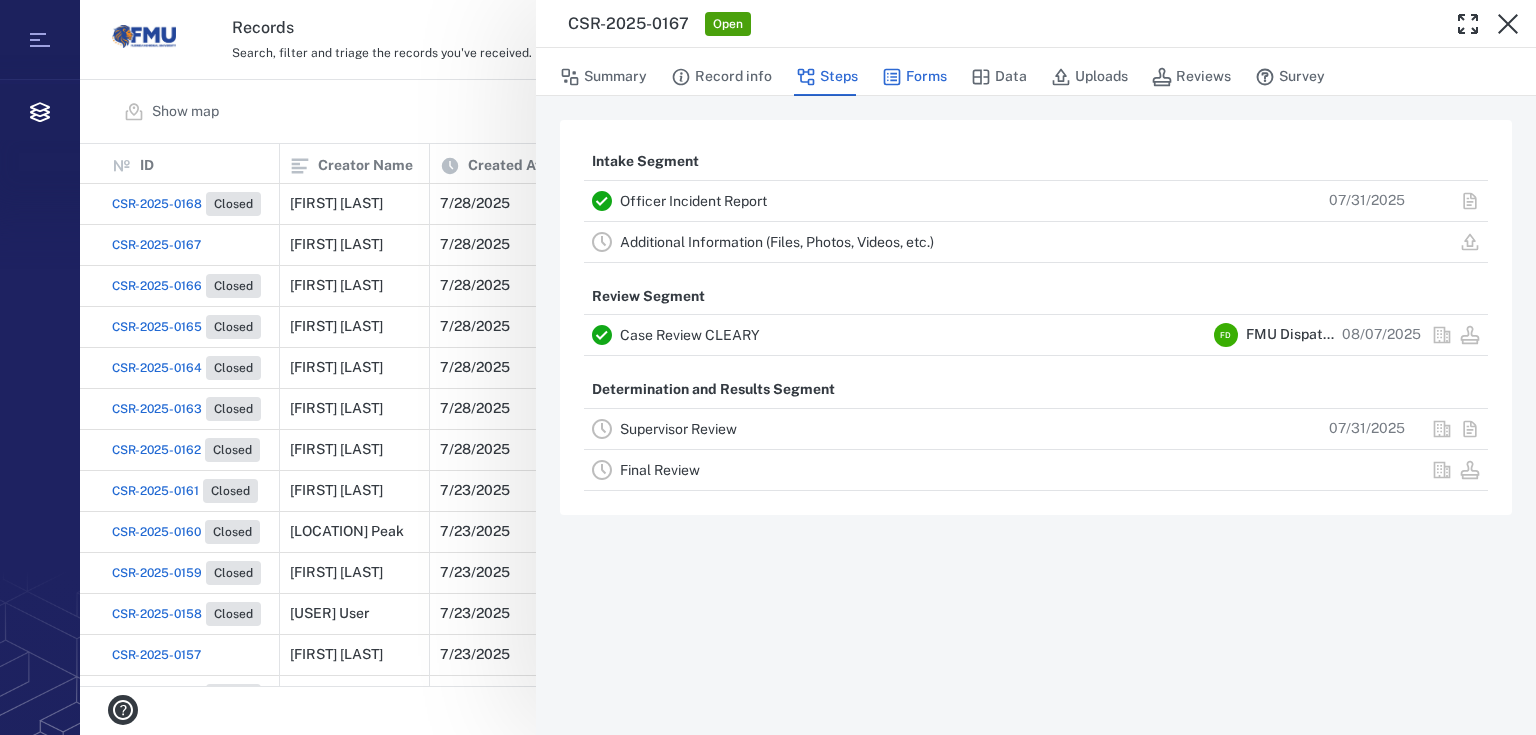 click on "Forms" at bounding box center [914, 77] 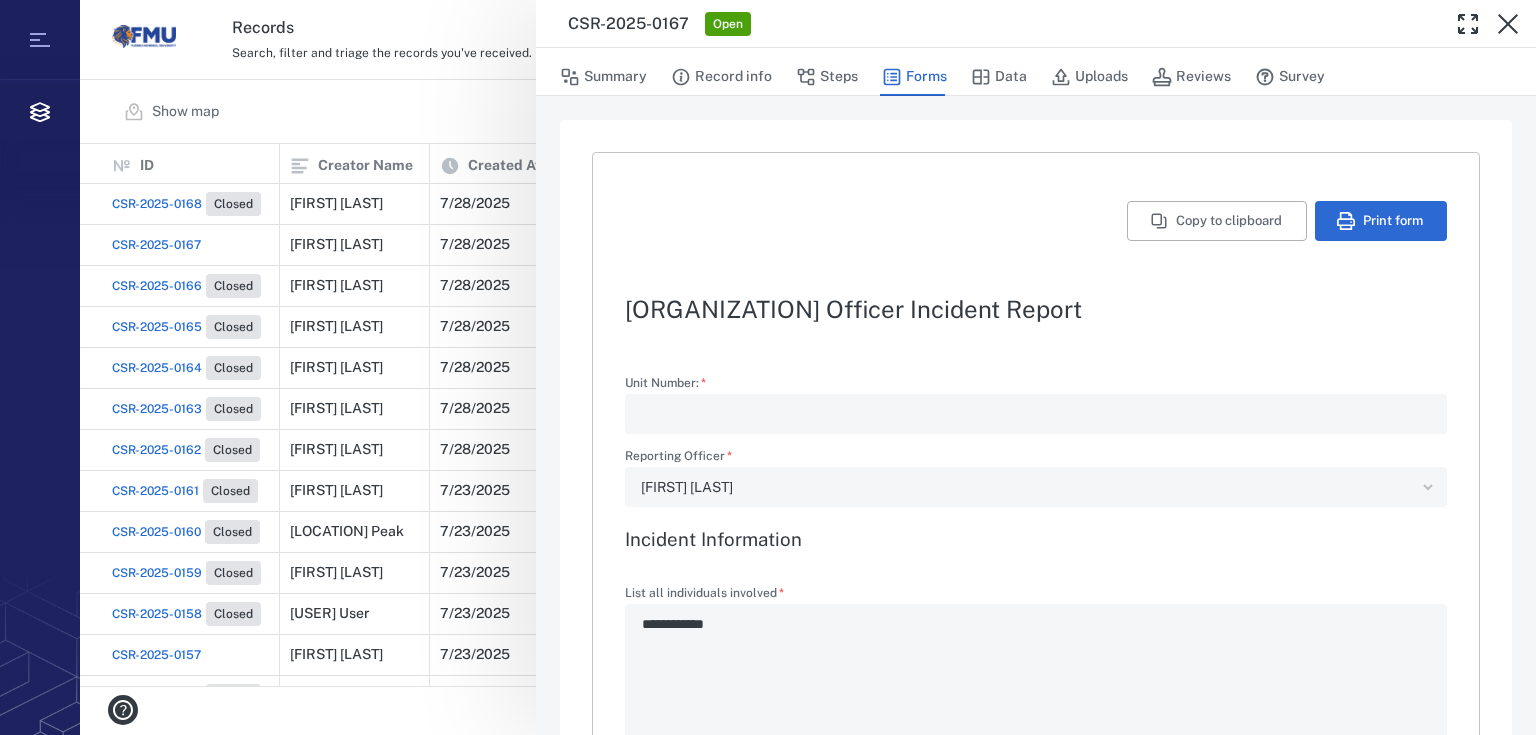 type on "**********" 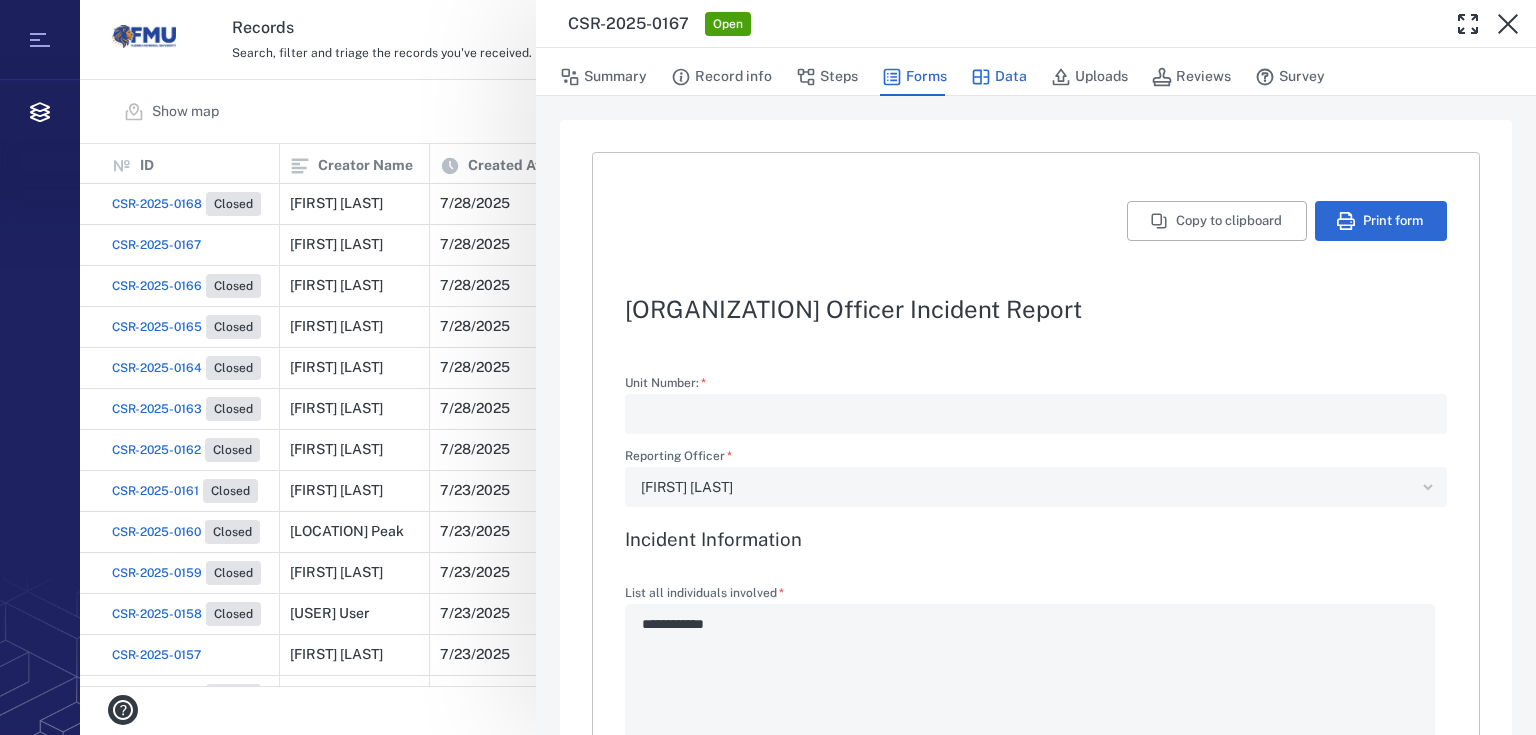 click on "Data" at bounding box center (999, 77) 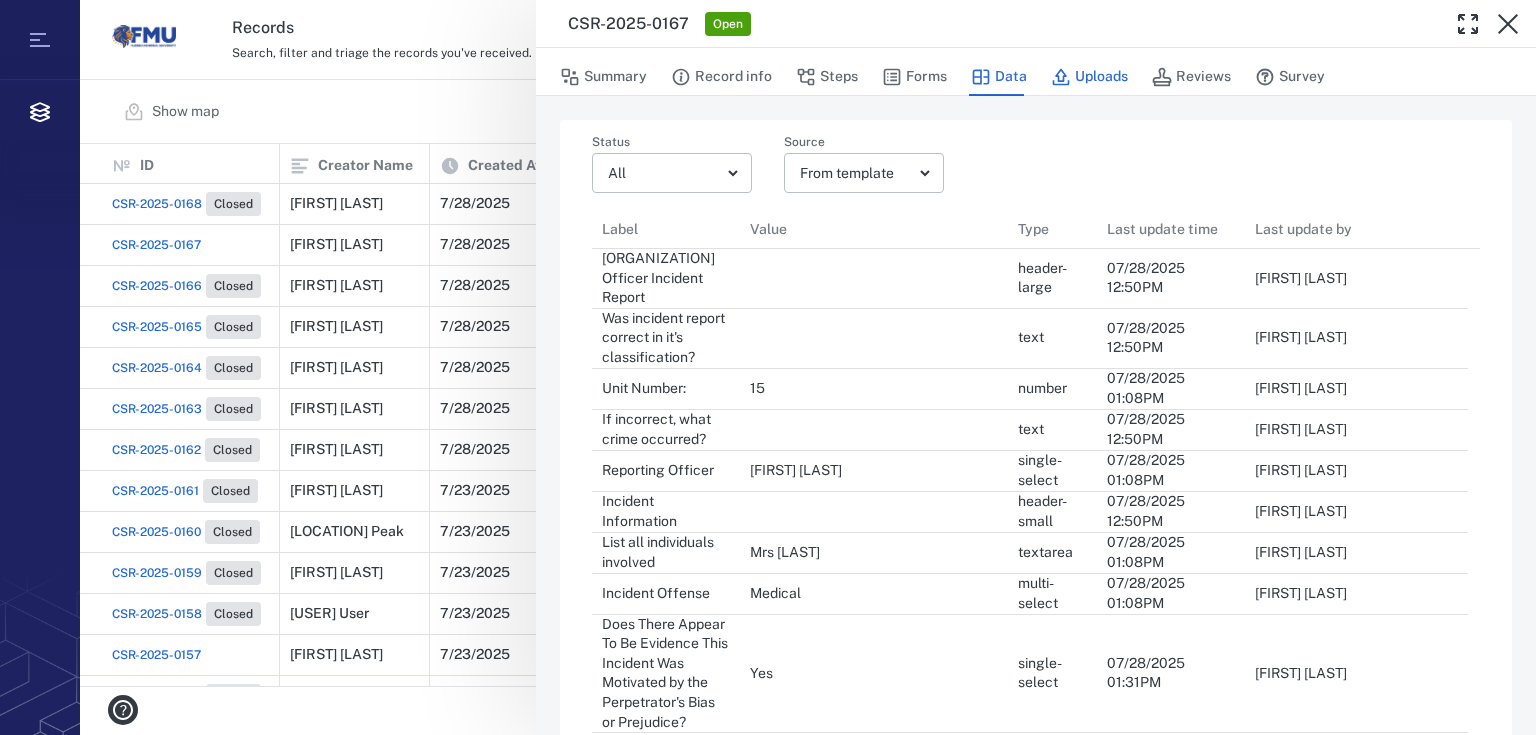 scroll, scrollTop: 12, scrollLeft: 12, axis: both 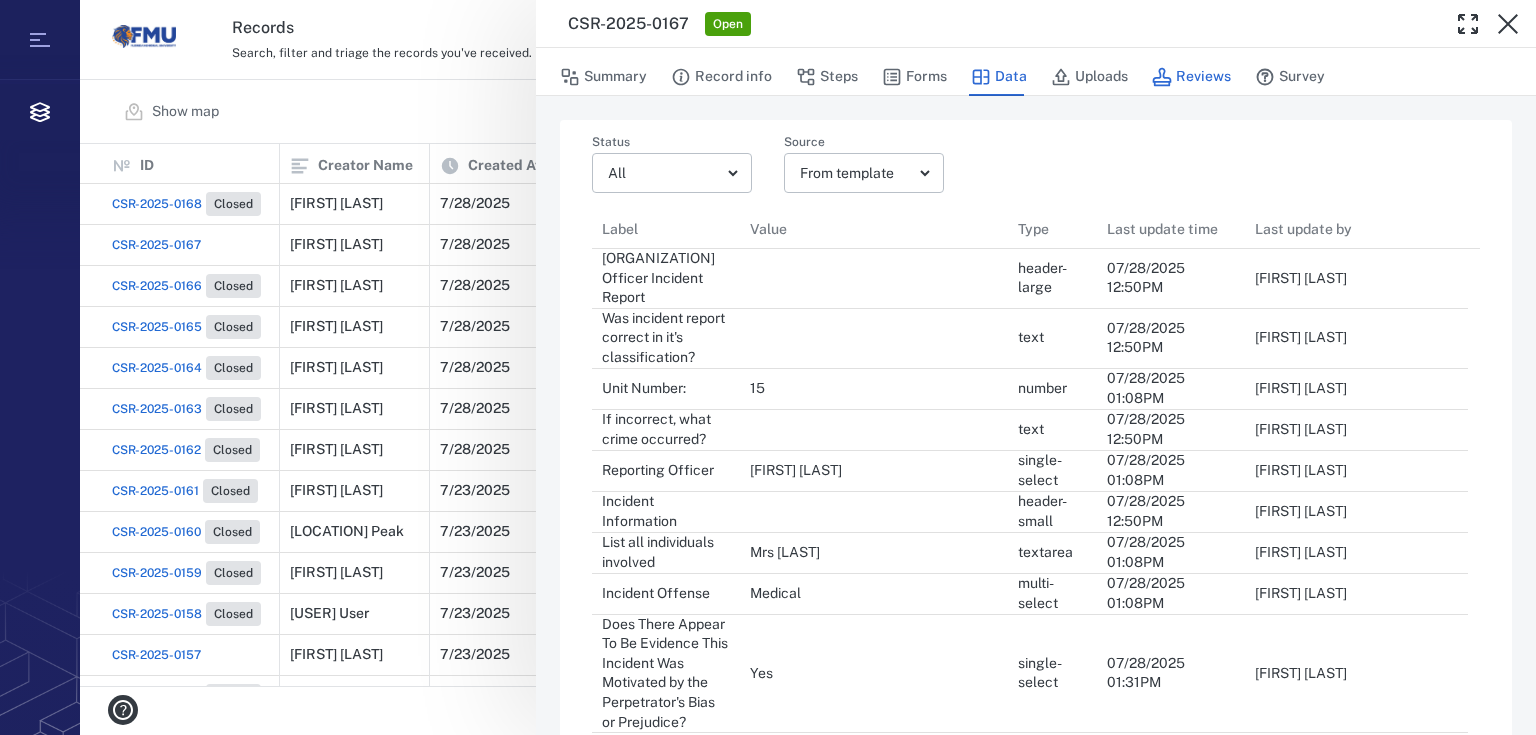 click on "Reviews" at bounding box center [1191, 77] 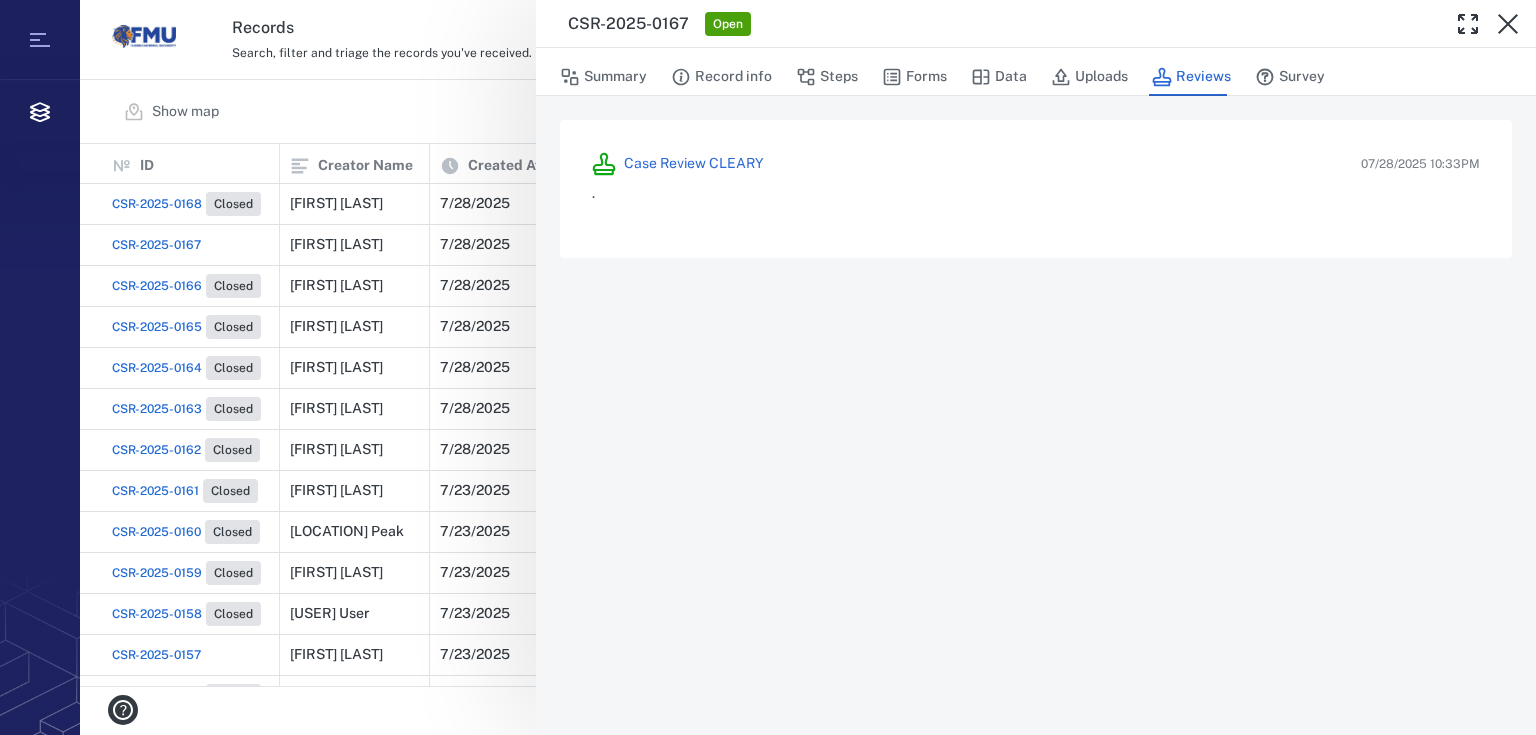 click on "CSR-2025-0167 Open Summary Record info Steps Forms Data Uploads Reviews Survey Survey answers Are you a security personnel? Yes No Please input your unit number on the next page. Answers: 1 / 1" at bounding box center [808, 367] 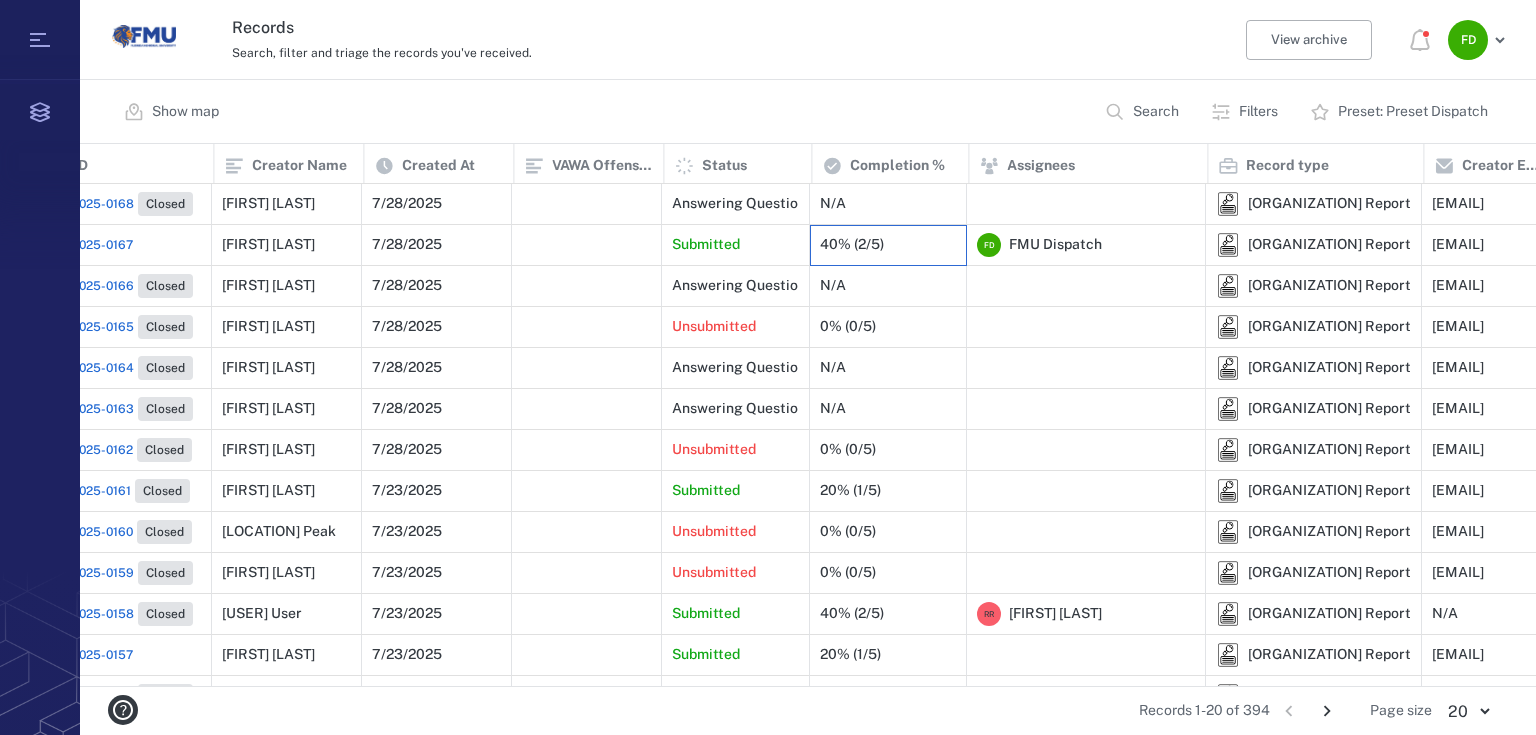 scroll, scrollTop: 0, scrollLeft: 114, axis: horizontal 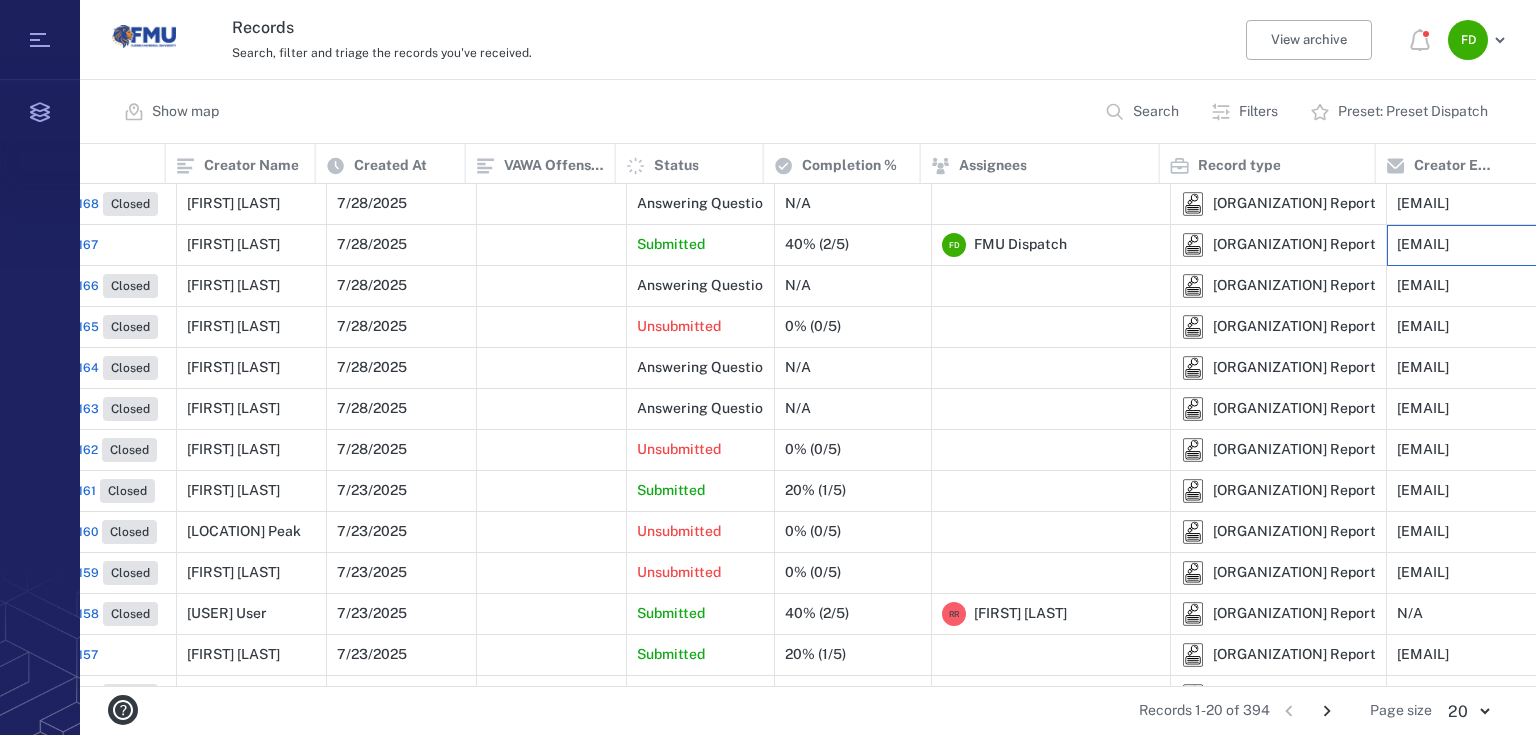 click on "[EMAIL]" at bounding box center (1450, 245) 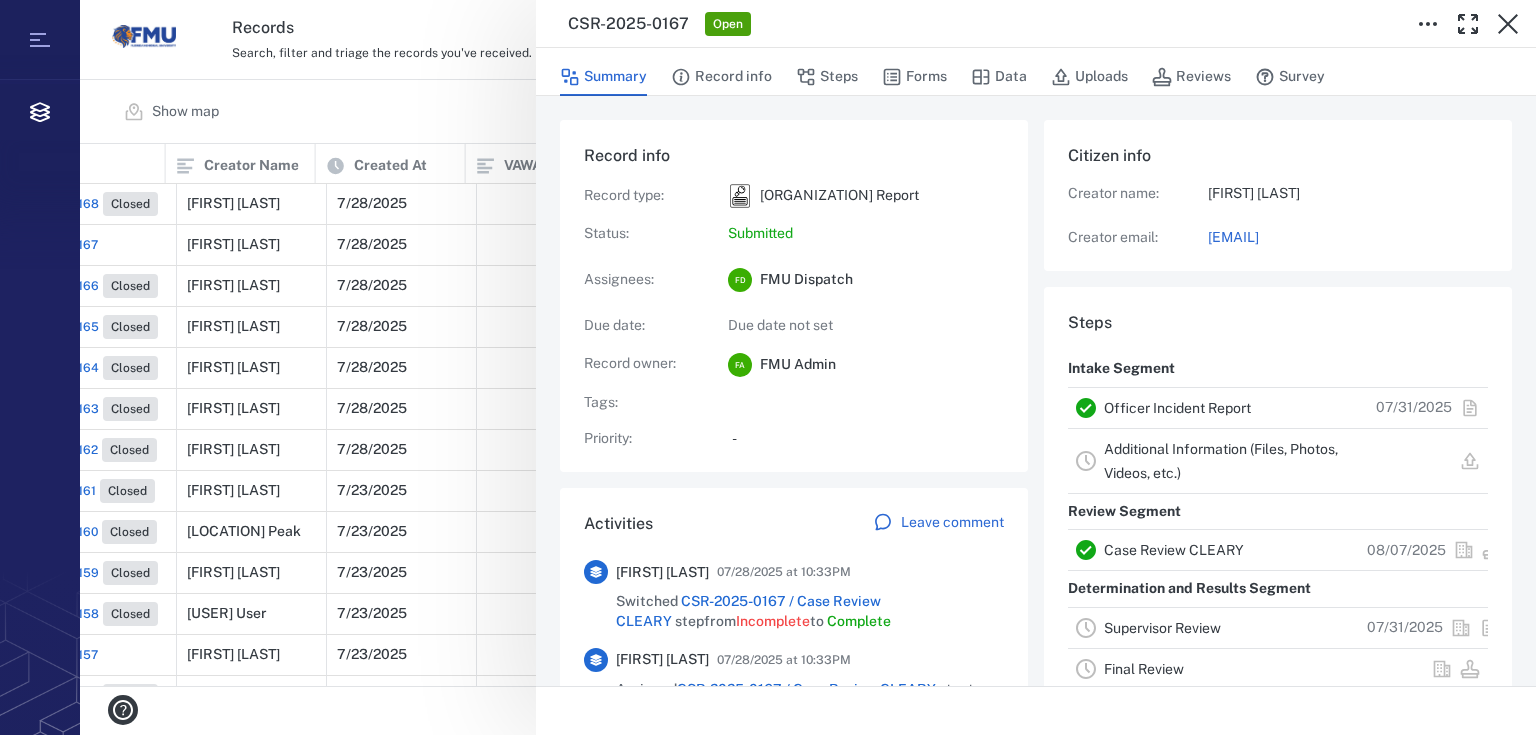 click on "Supervisor Review" at bounding box center (1162, 628) 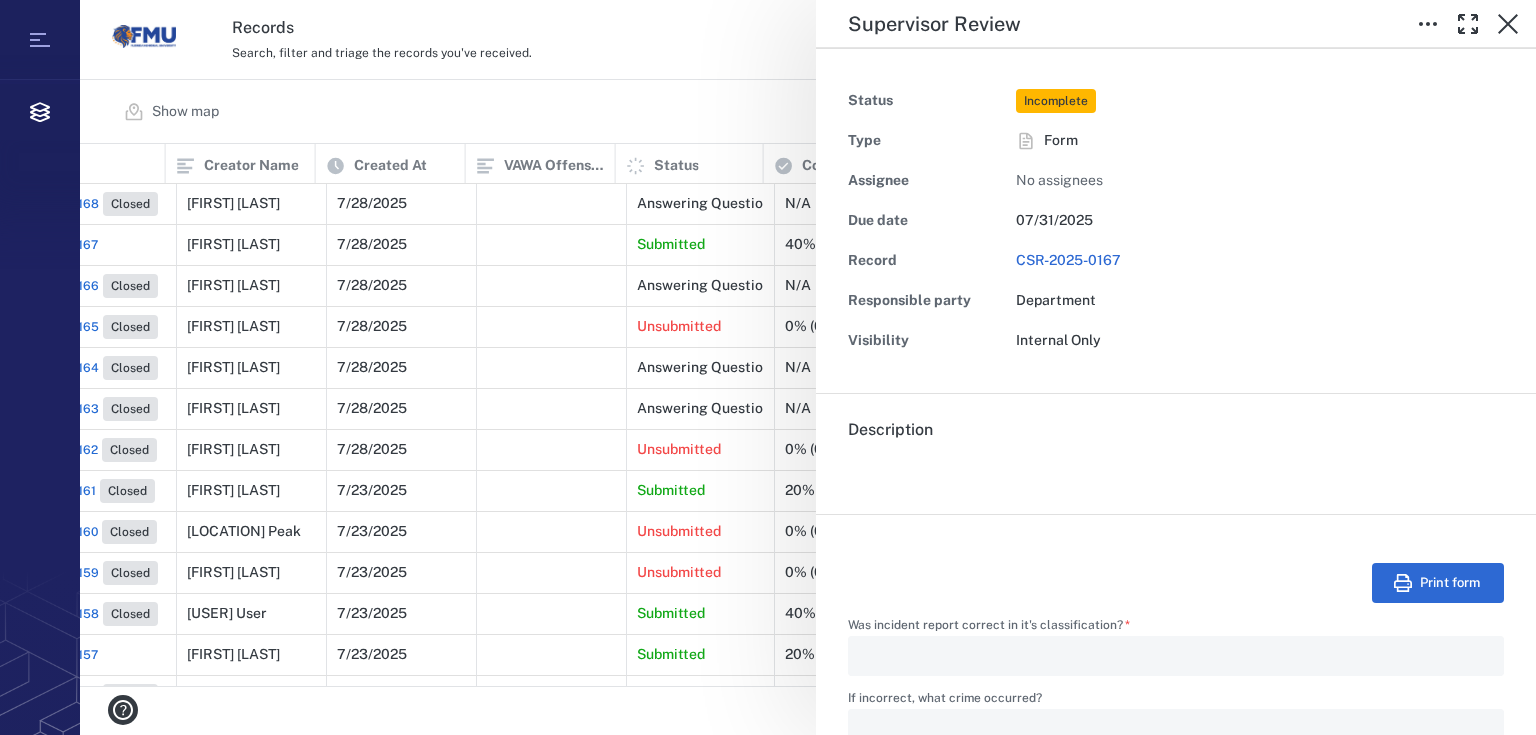 scroll, scrollTop: 0, scrollLeft: 0, axis: both 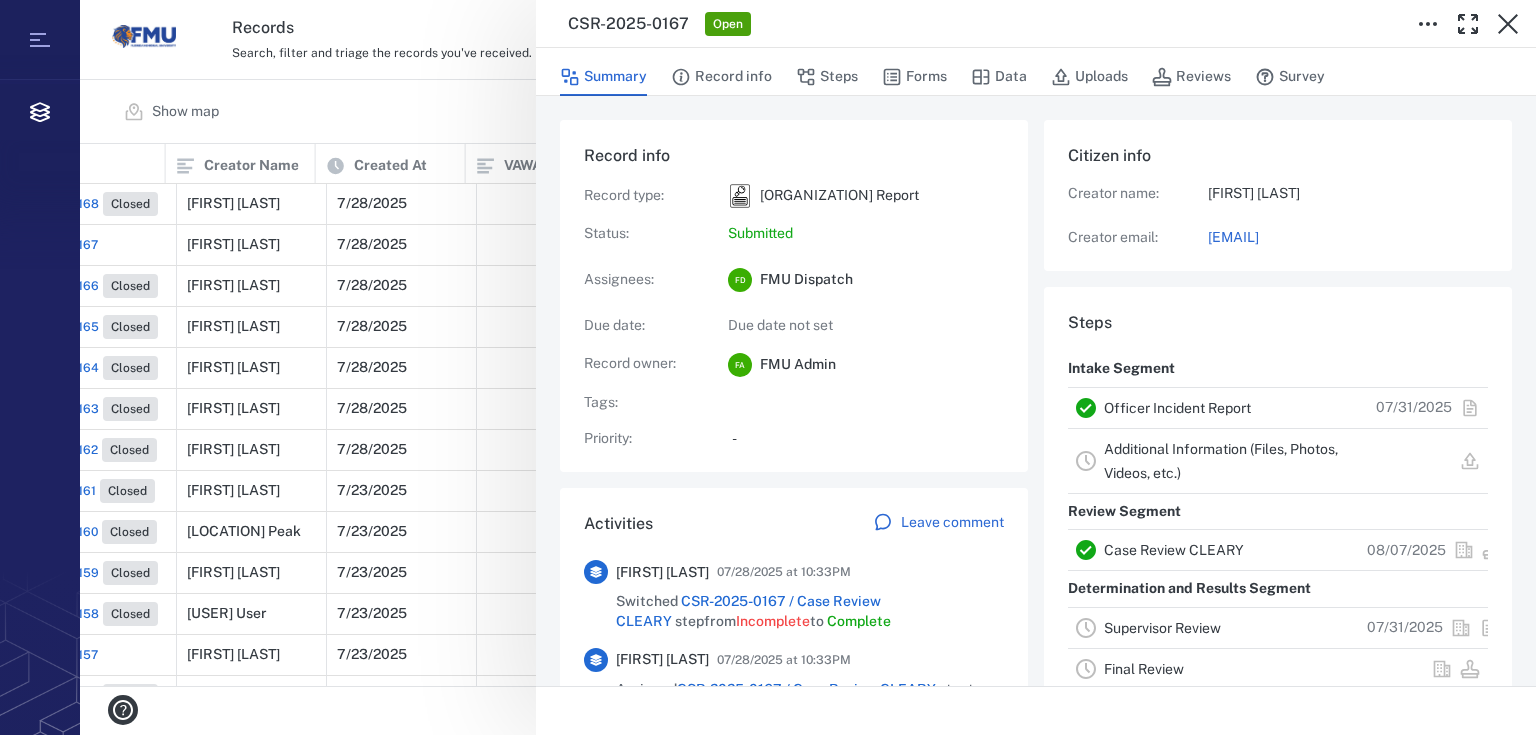 click on "Additional Information (Files, Photos, Videos, etc.)" at bounding box center (1221, 461) 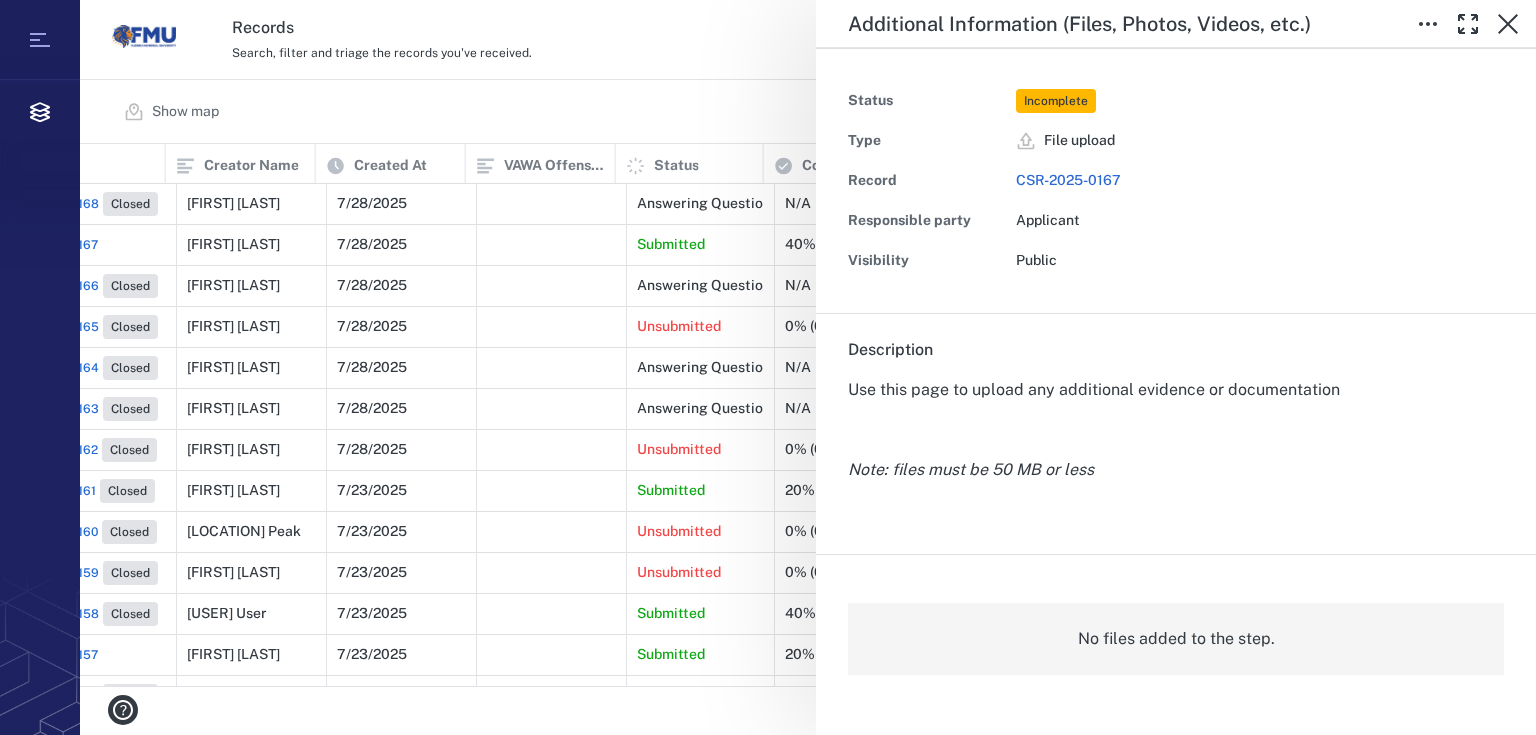 scroll, scrollTop: 0, scrollLeft: 0, axis: both 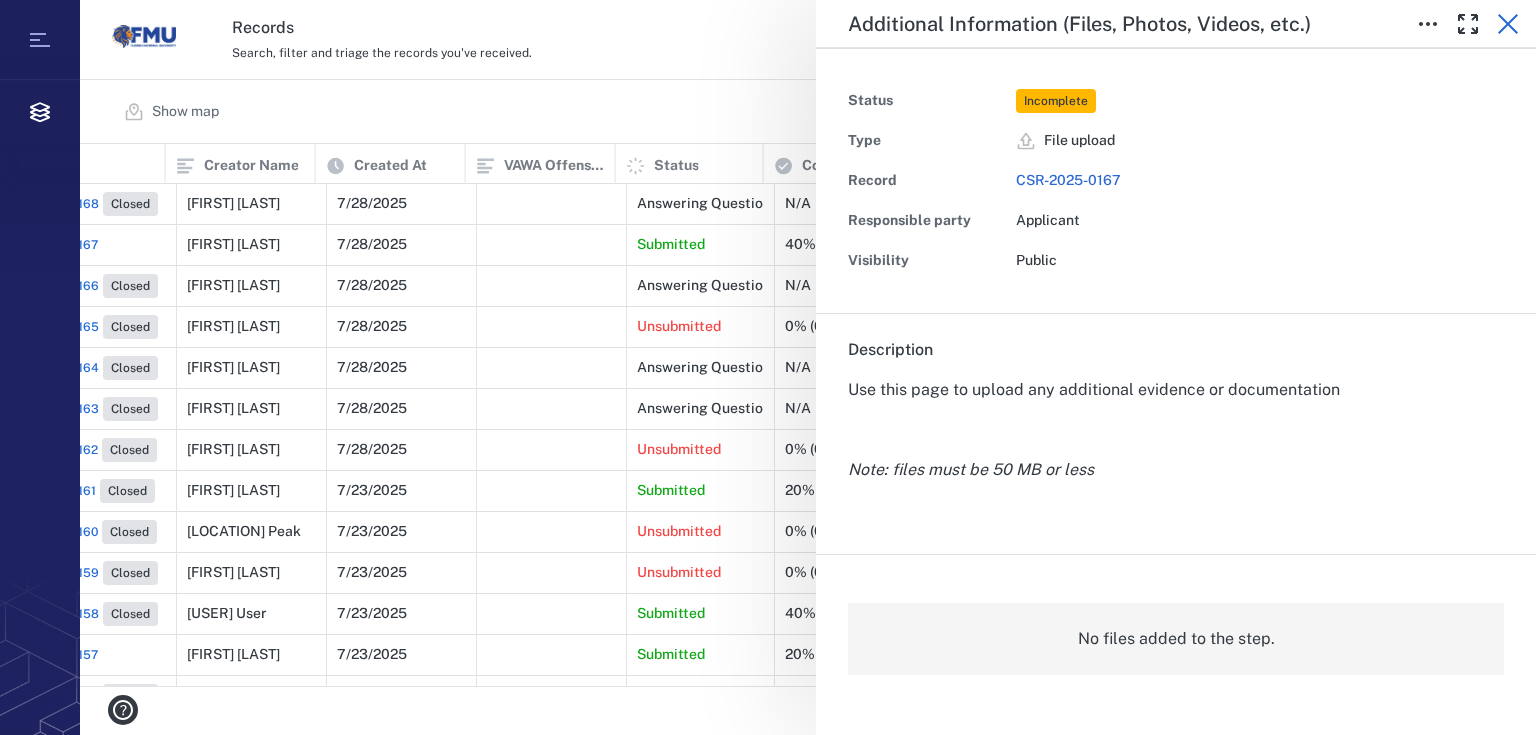 click 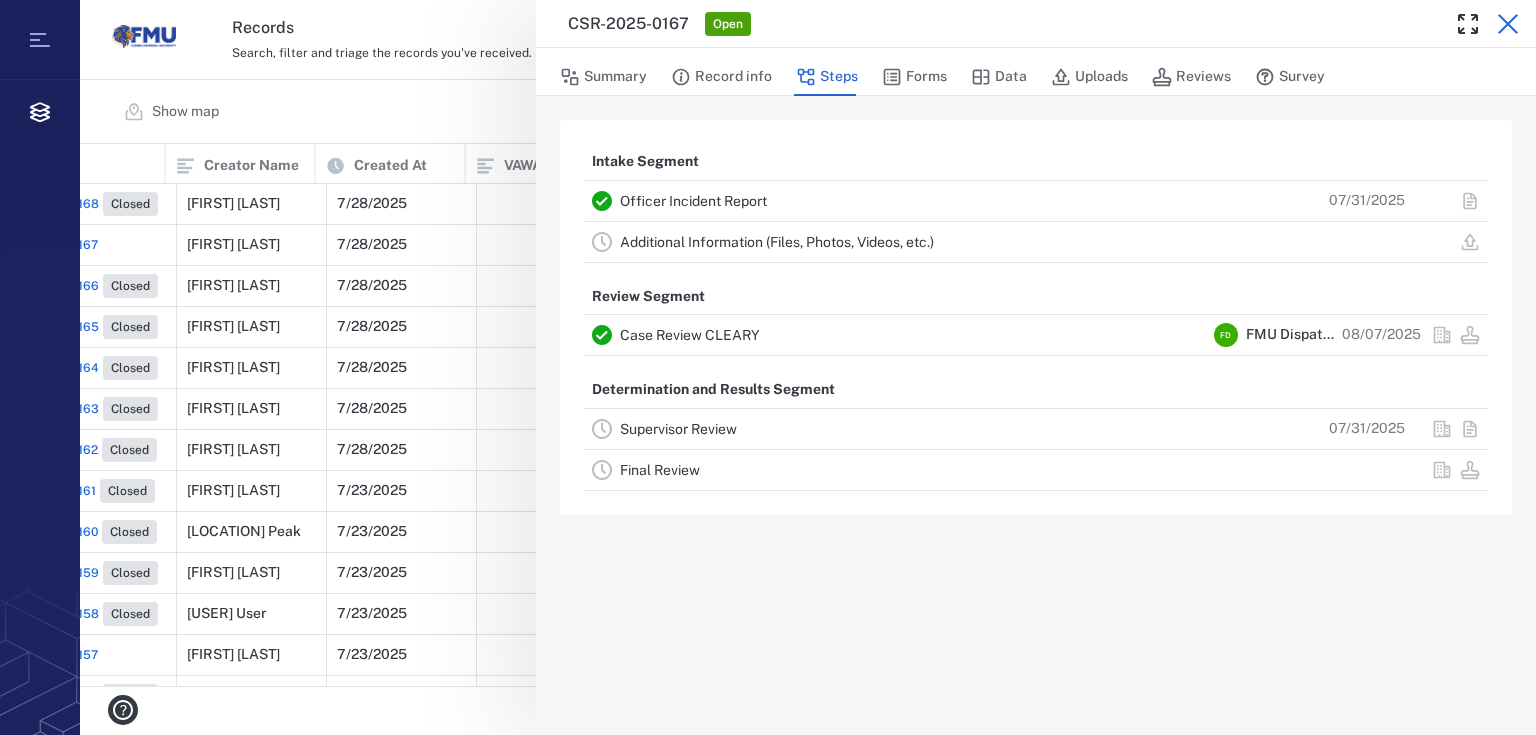 click 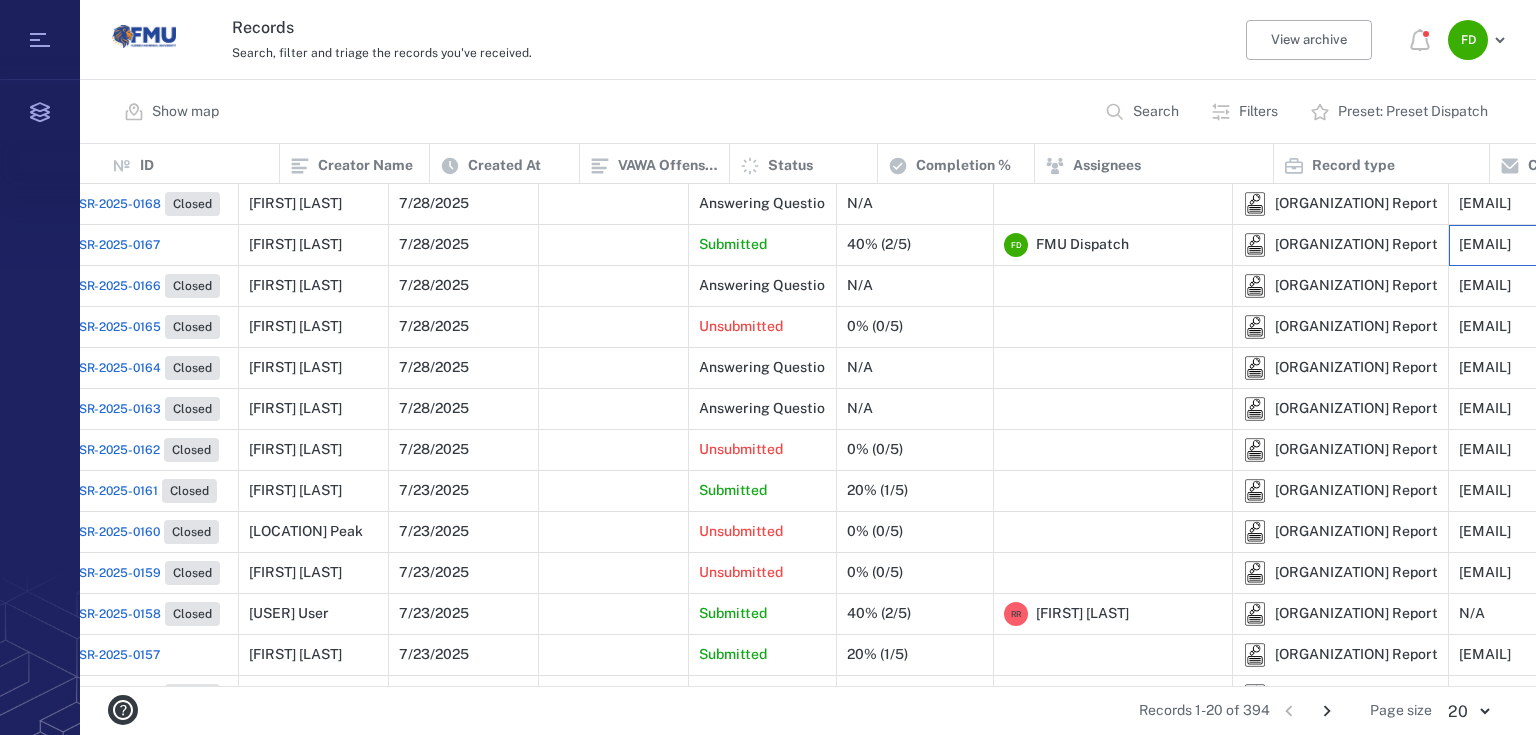 scroll, scrollTop: 0, scrollLeft: 0, axis: both 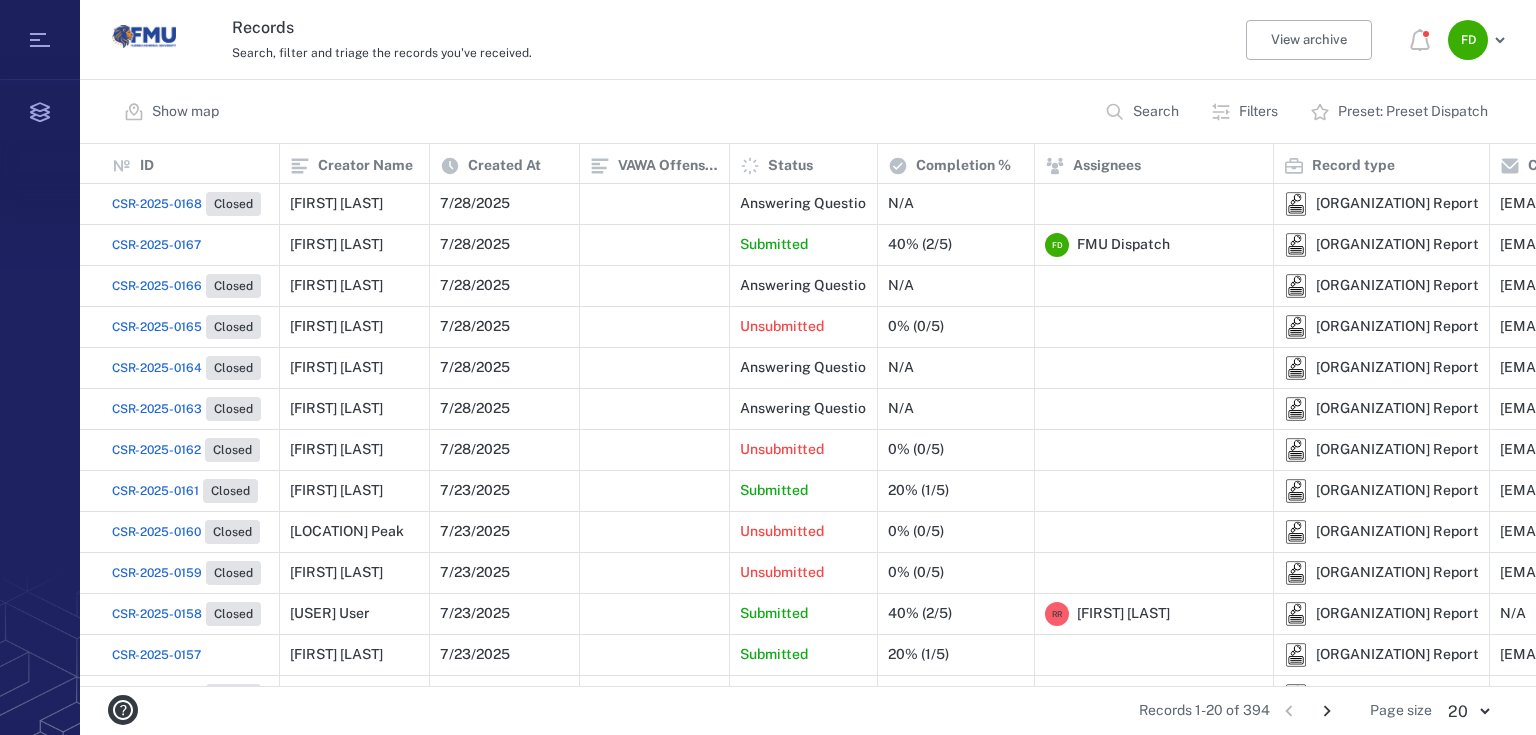 click on "CSR-2025-0167" at bounding box center [156, 245] 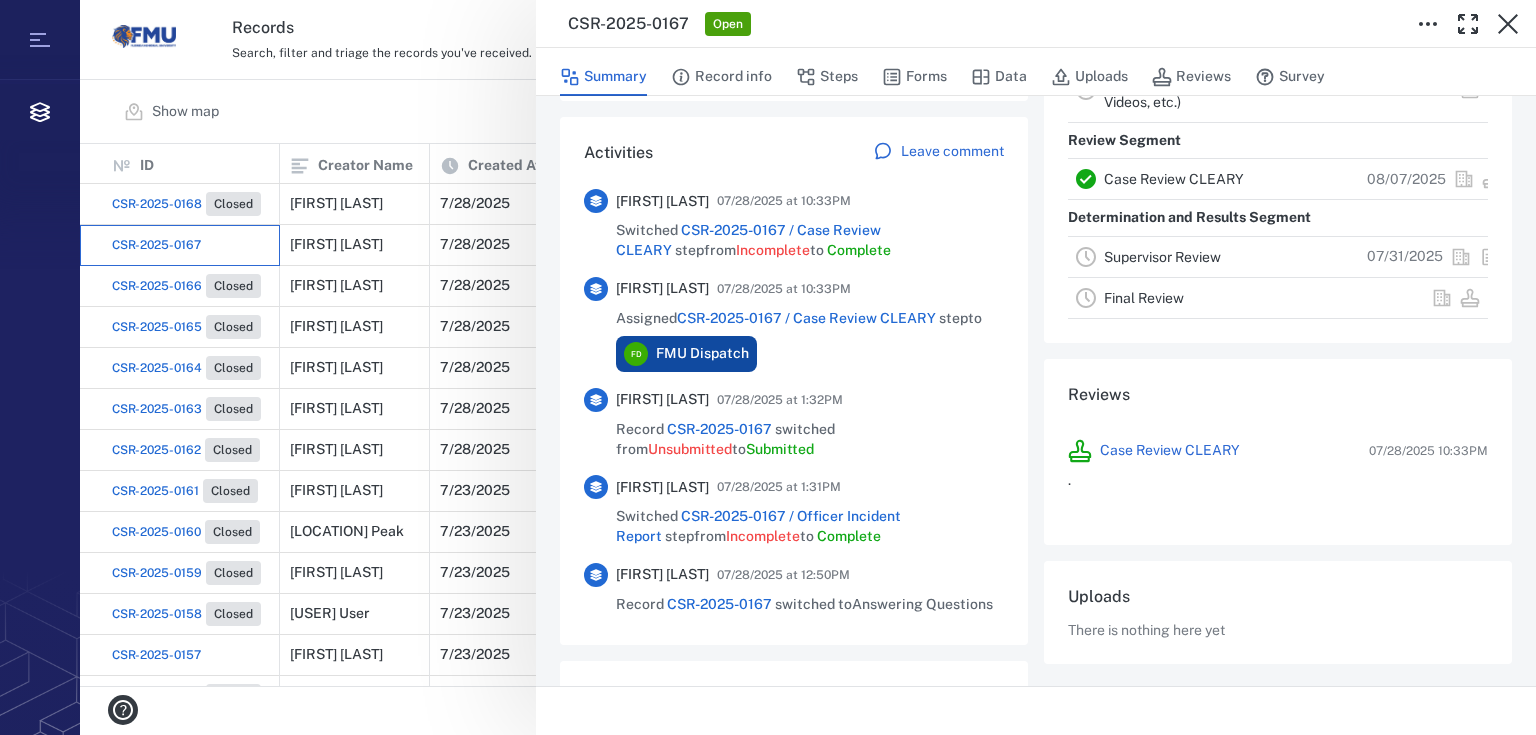 scroll, scrollTop: 400, scrollLeft: 0, axis: vertical 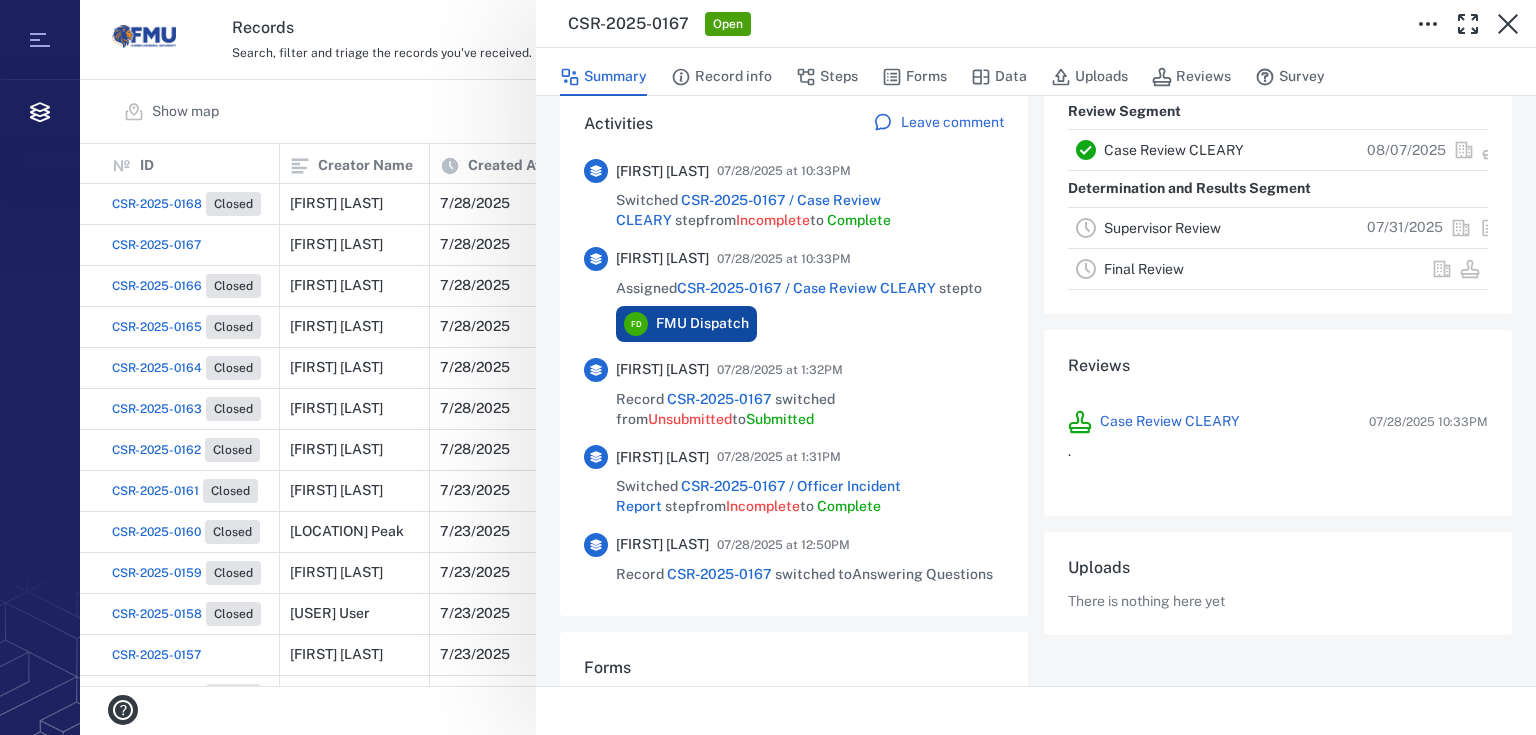click on "CSR-2025-0167" at bounding box center [719, 399] 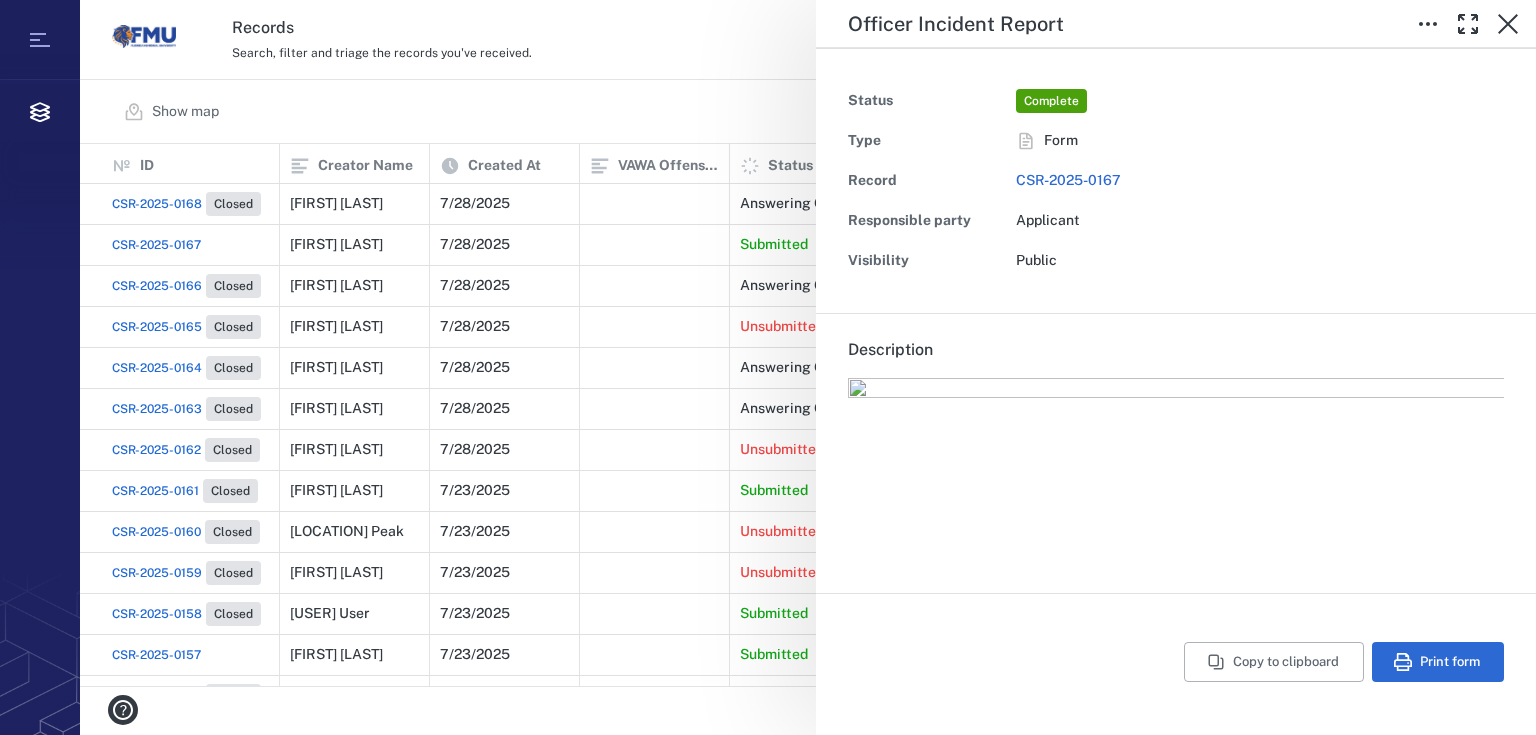 type on "**********" 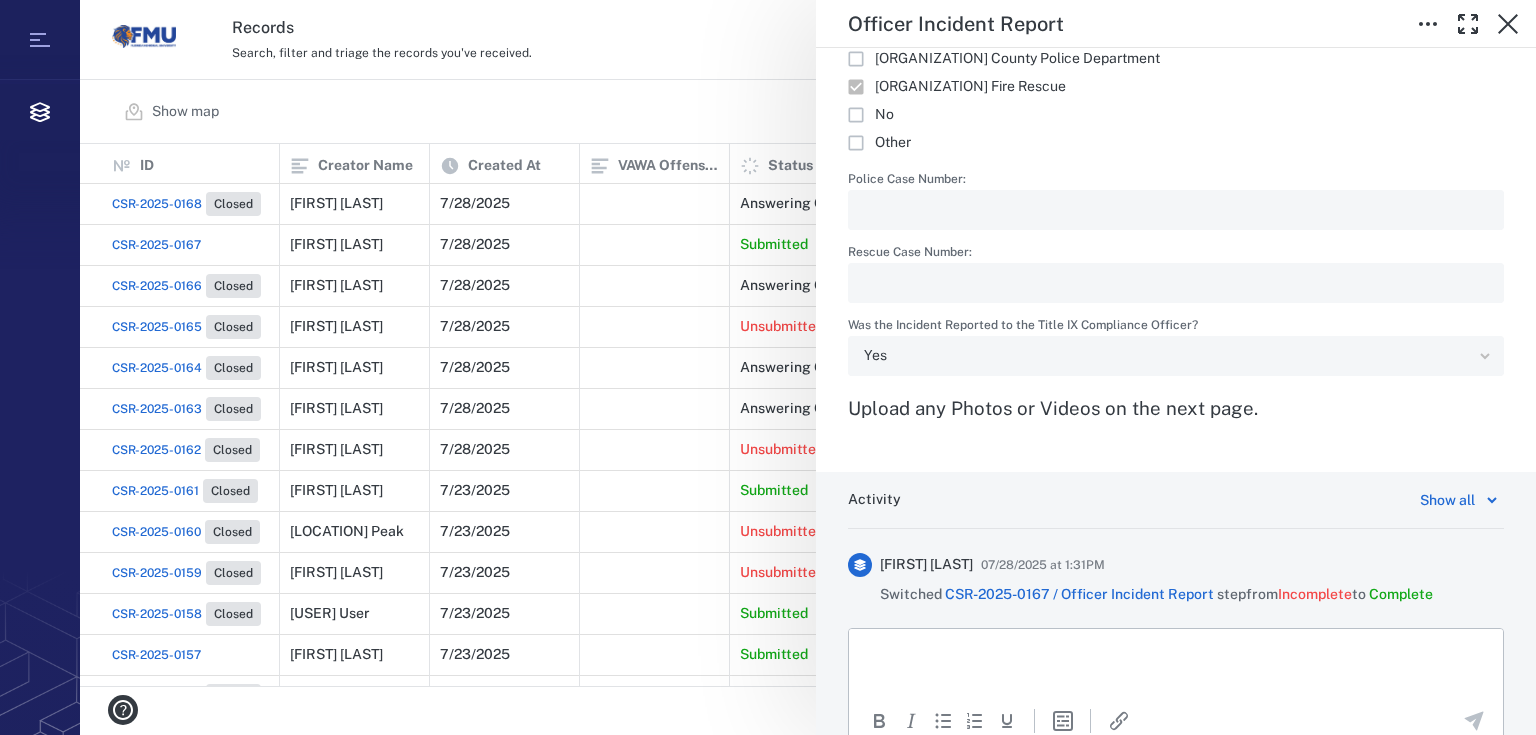 scroll, scrollTop: 3589, scrollLeft: 0, axis: vertical 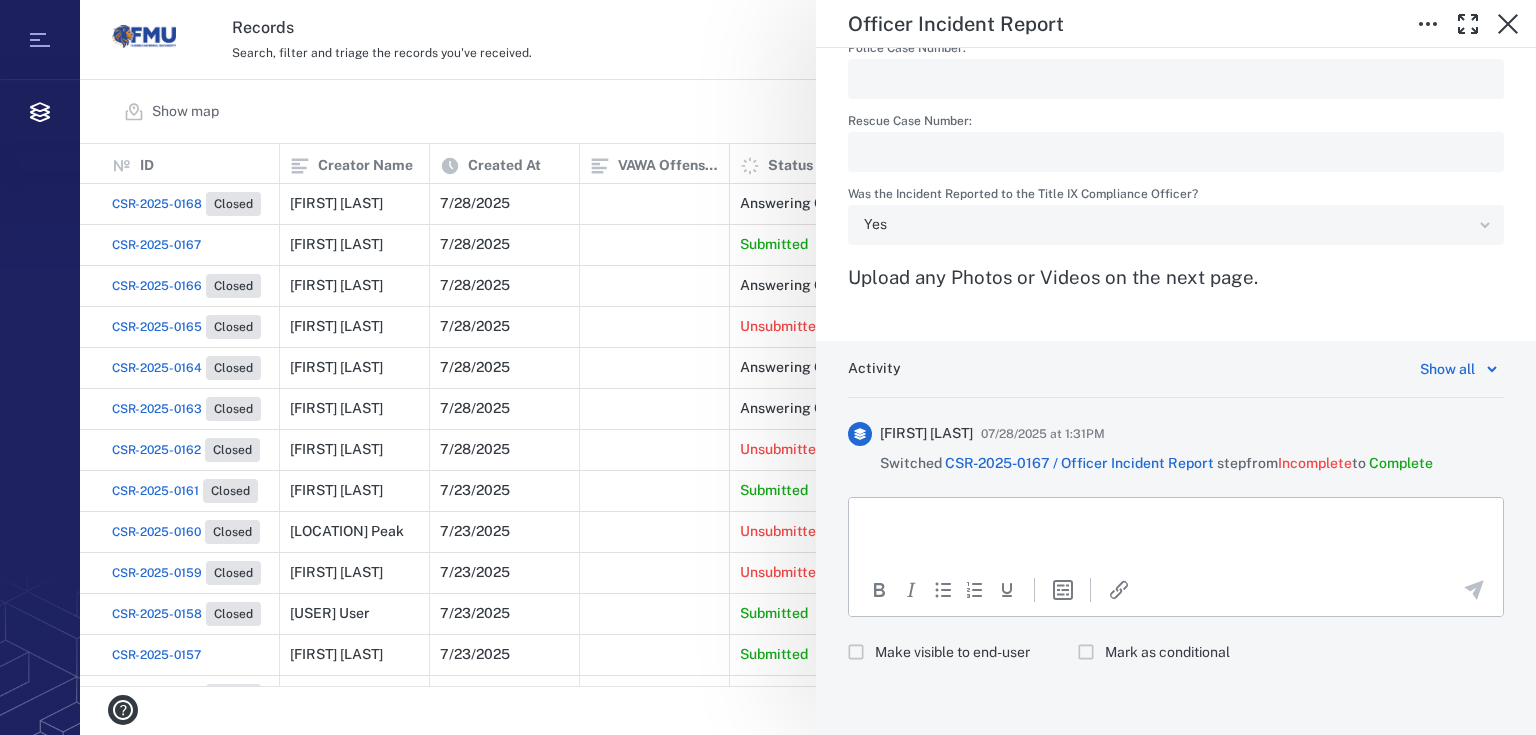 click on "Switched CSR-2025-0167 / Officer Incident Report step from Incomplete to Complete" at bounding box center (1156, 464) 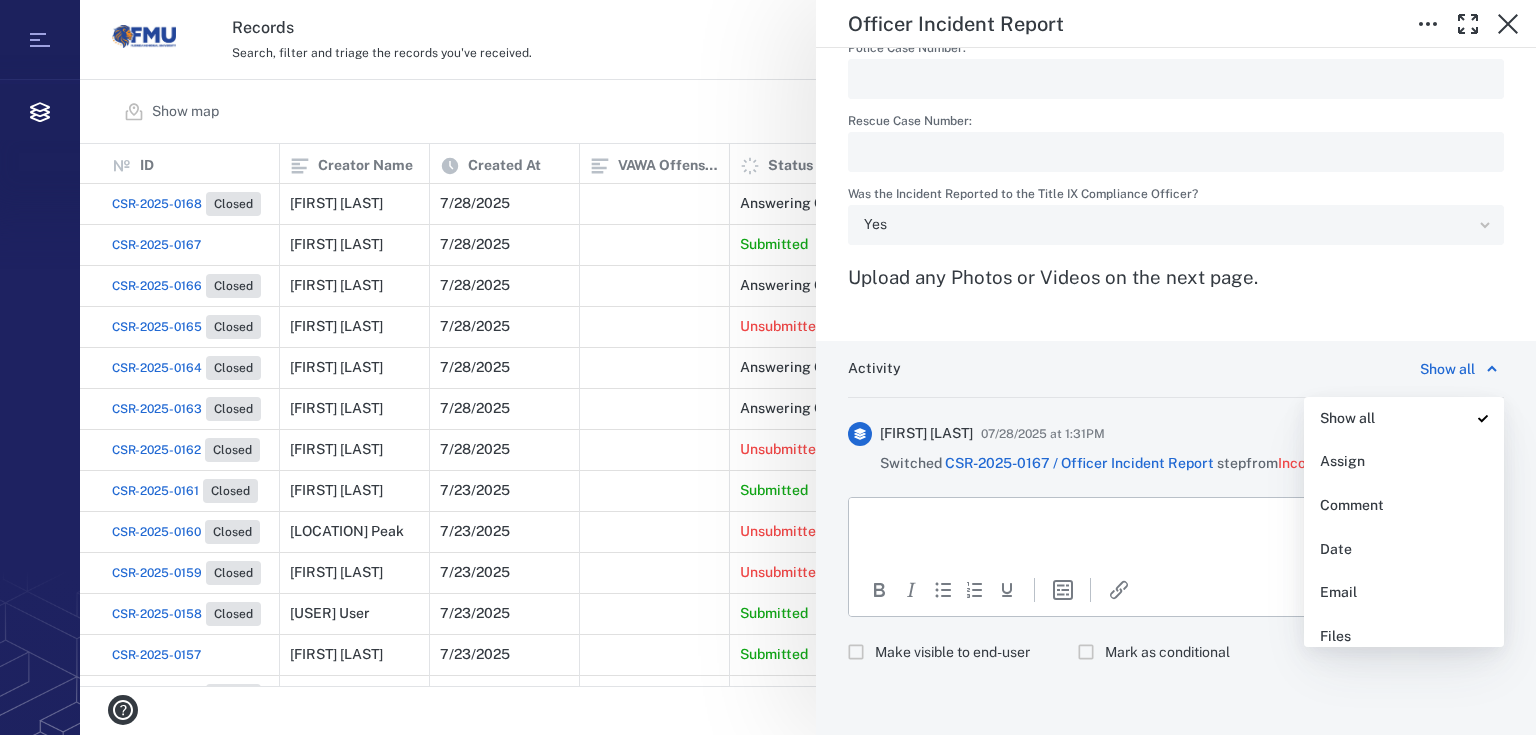 click 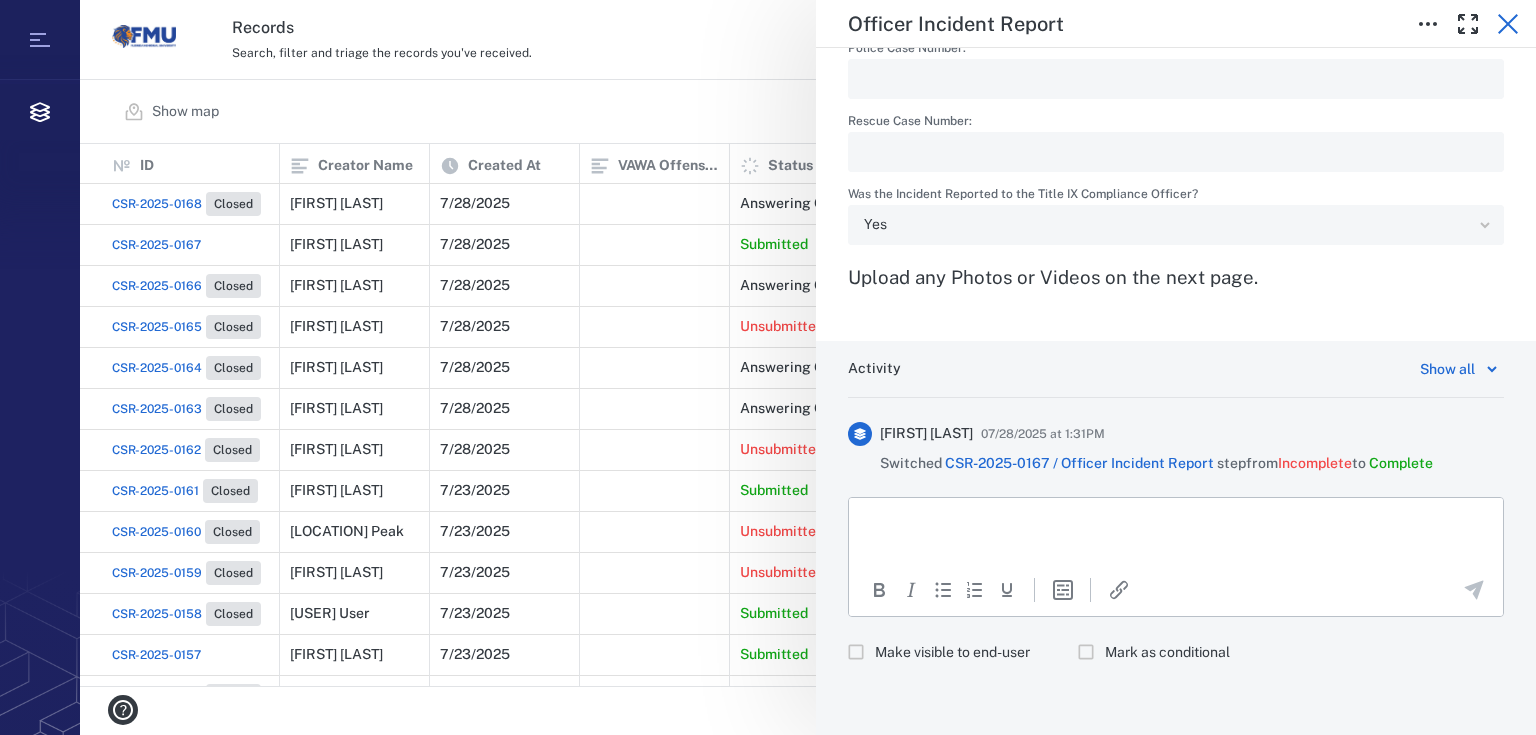 click 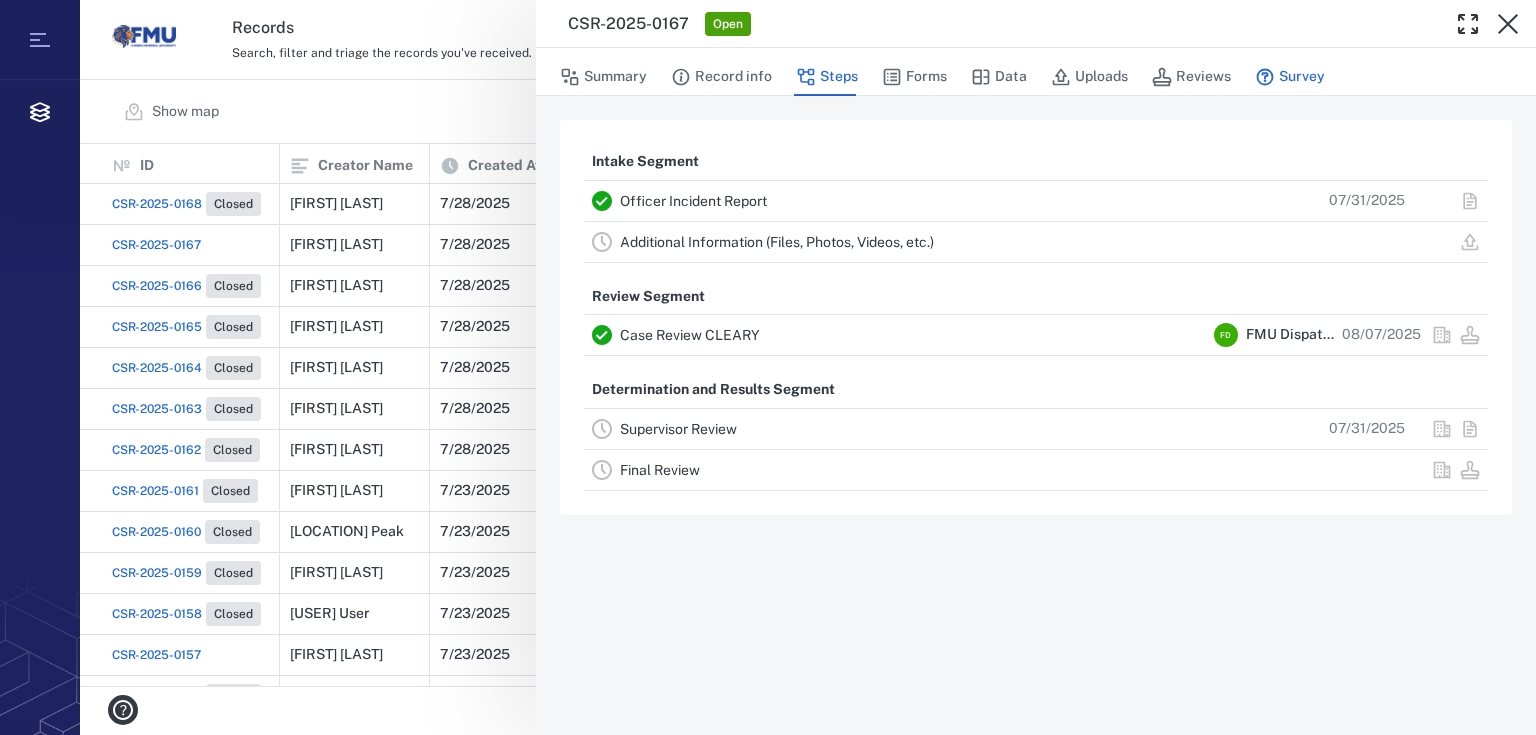 click on "Survey" at bounding box center (1290, 77) 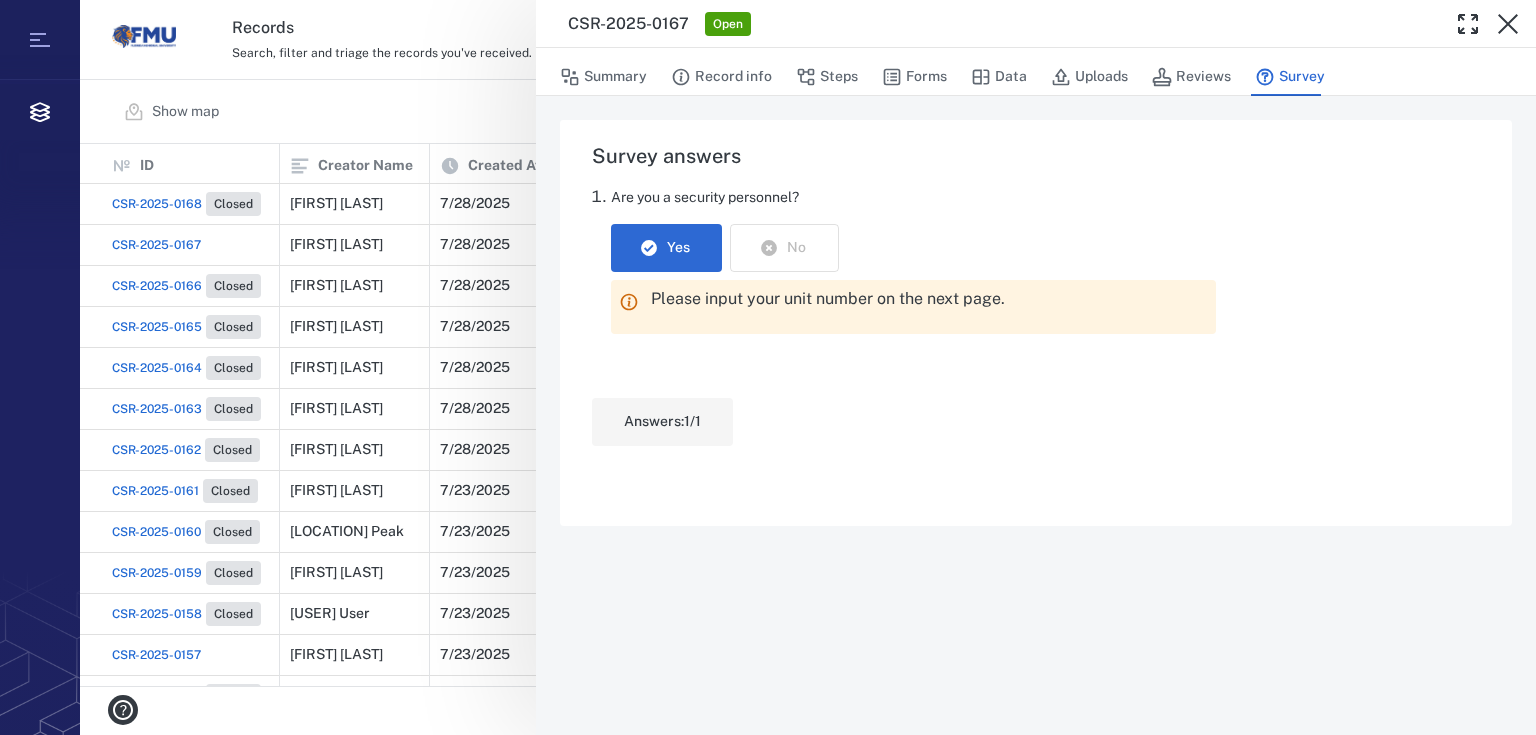 click on "CSR-2025-0167 Open Summary Record info Steps Forms Data Uploads Reviews Survey Survey answers Are you a security personnel? Yes No Please input your unit number on the next page. Answers: 1 / 1" at bounding box center (808, 367) 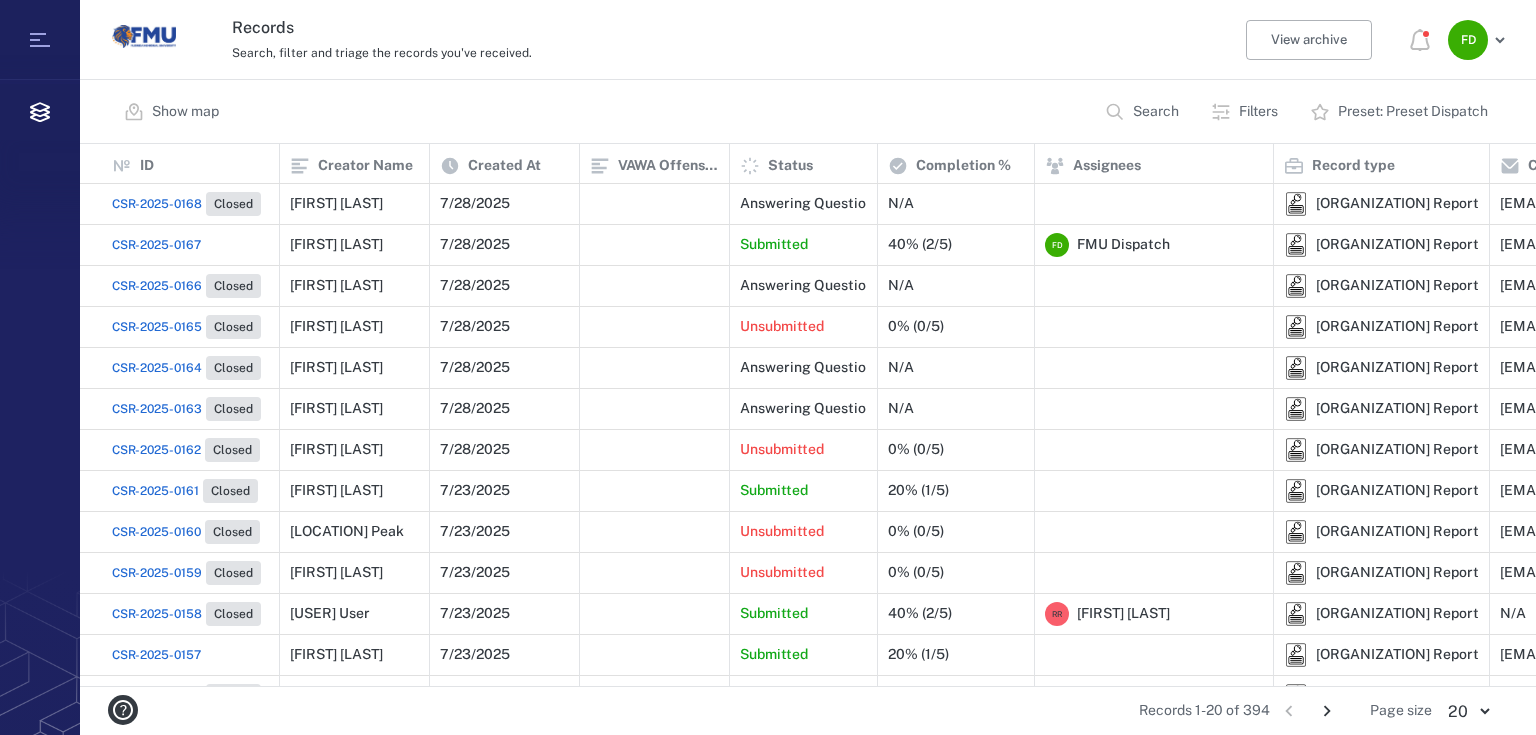 drag, startPoint x: 24, startPoint y: 0, endPoint x: 67, endPoint y: 223, distance: 227.10791 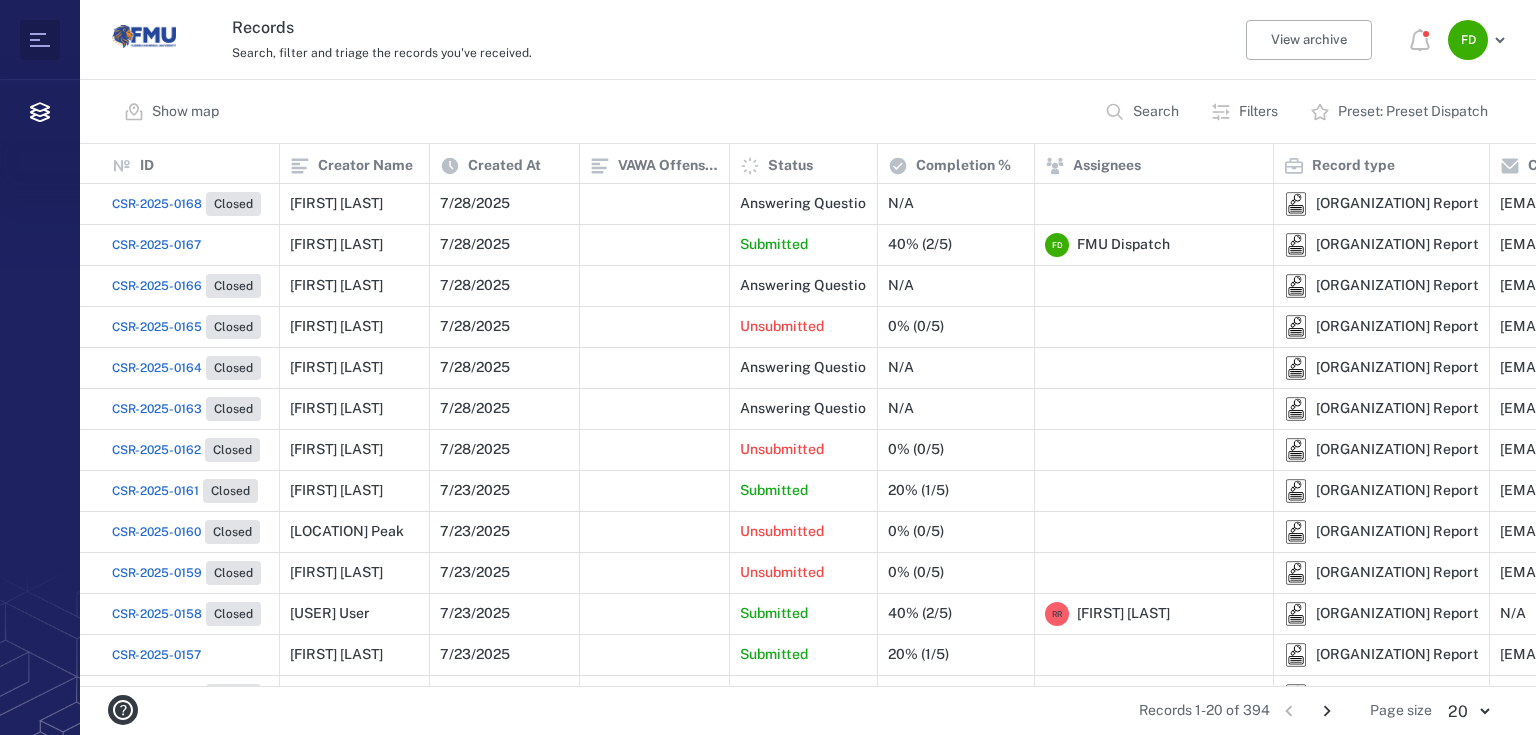 click 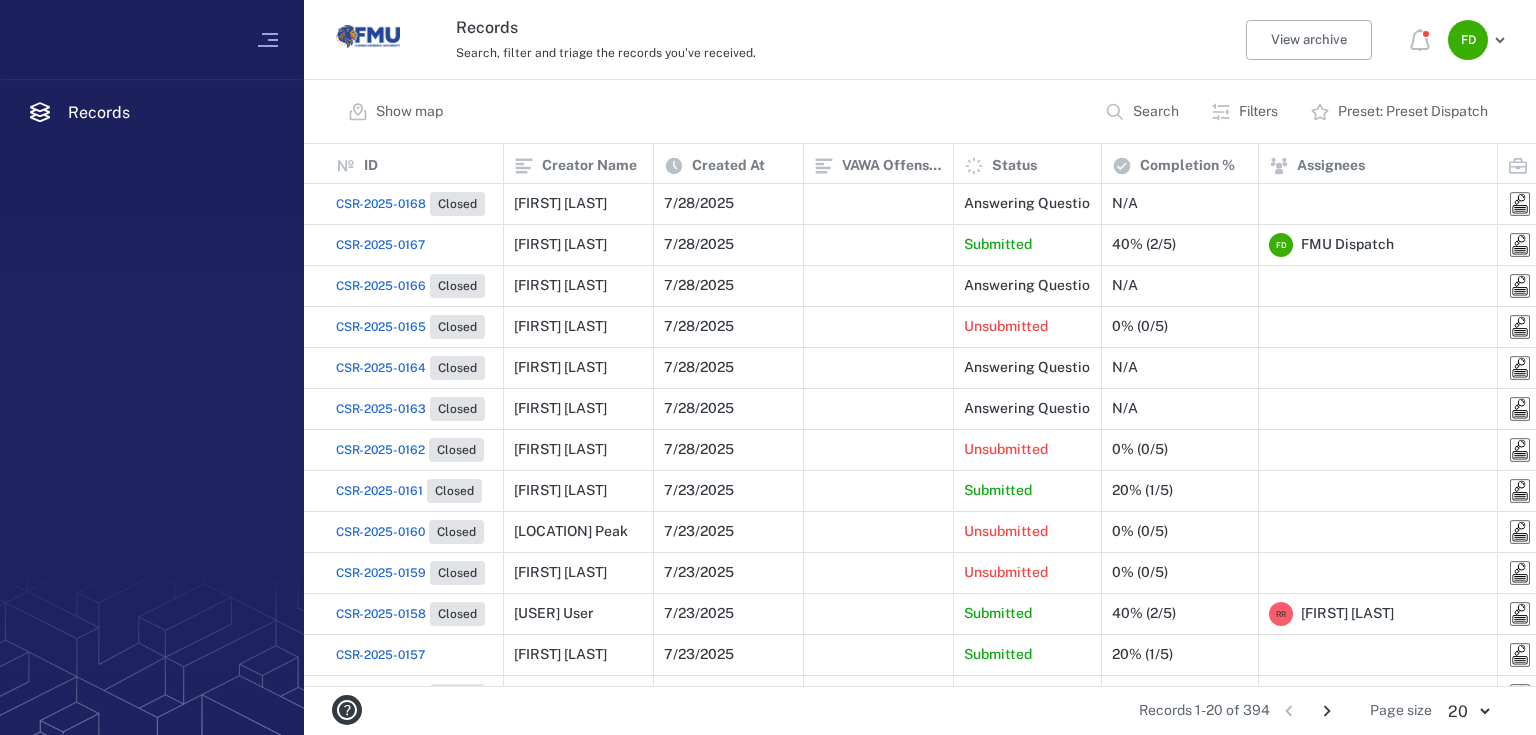 scroll, scrollTop: 530, scrollLeft: 1220, axis: both 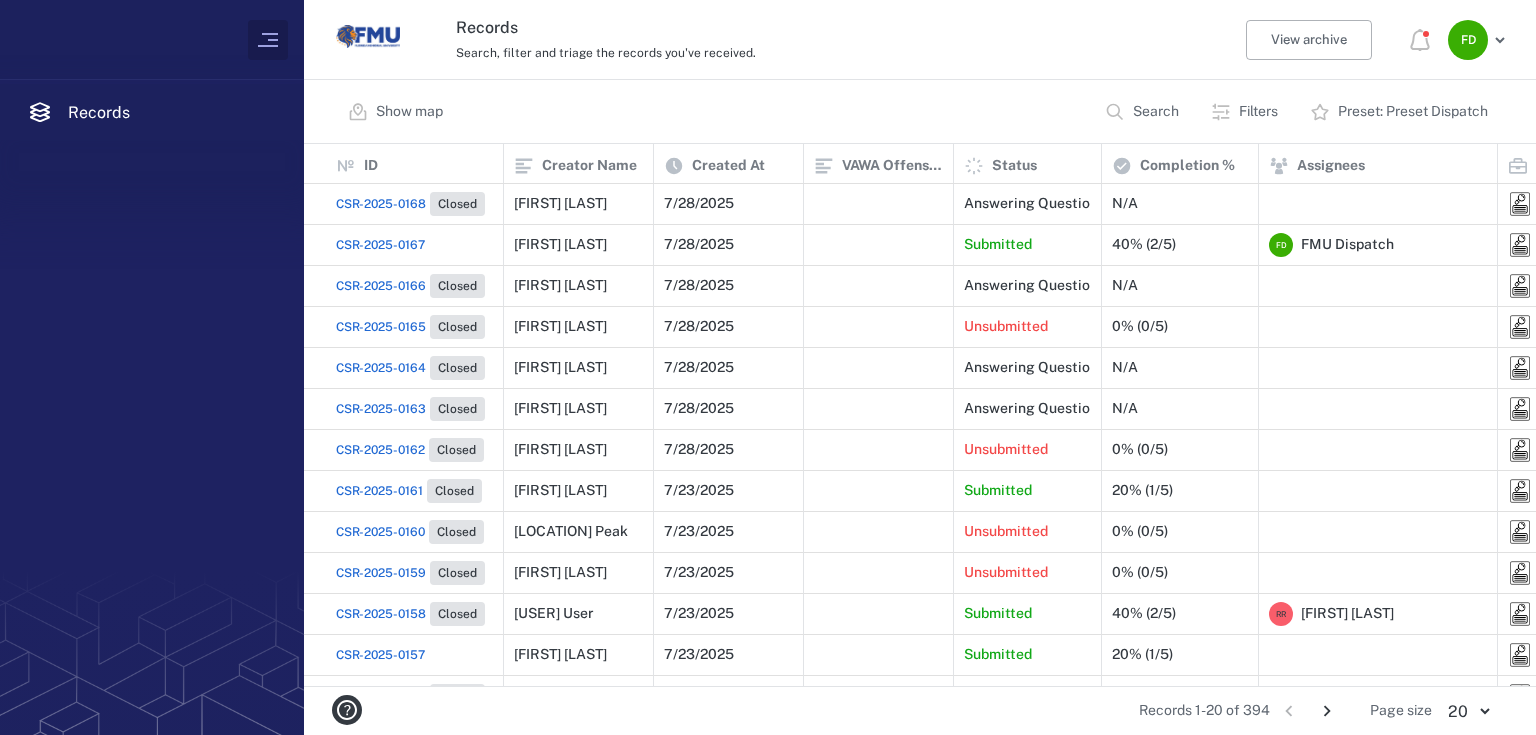 click 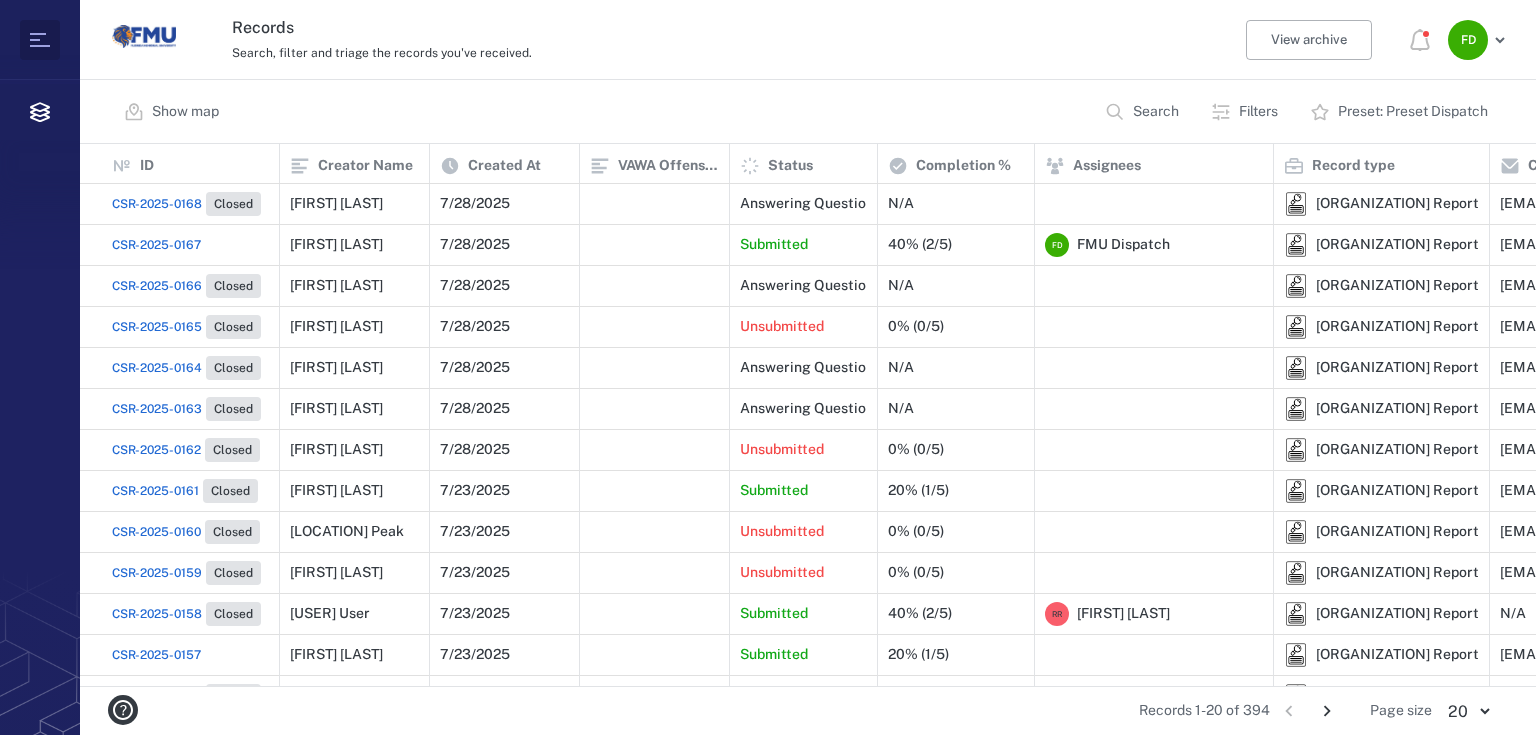 scroll, scrollTop: 12, scrollLeft: 12, axis: both 